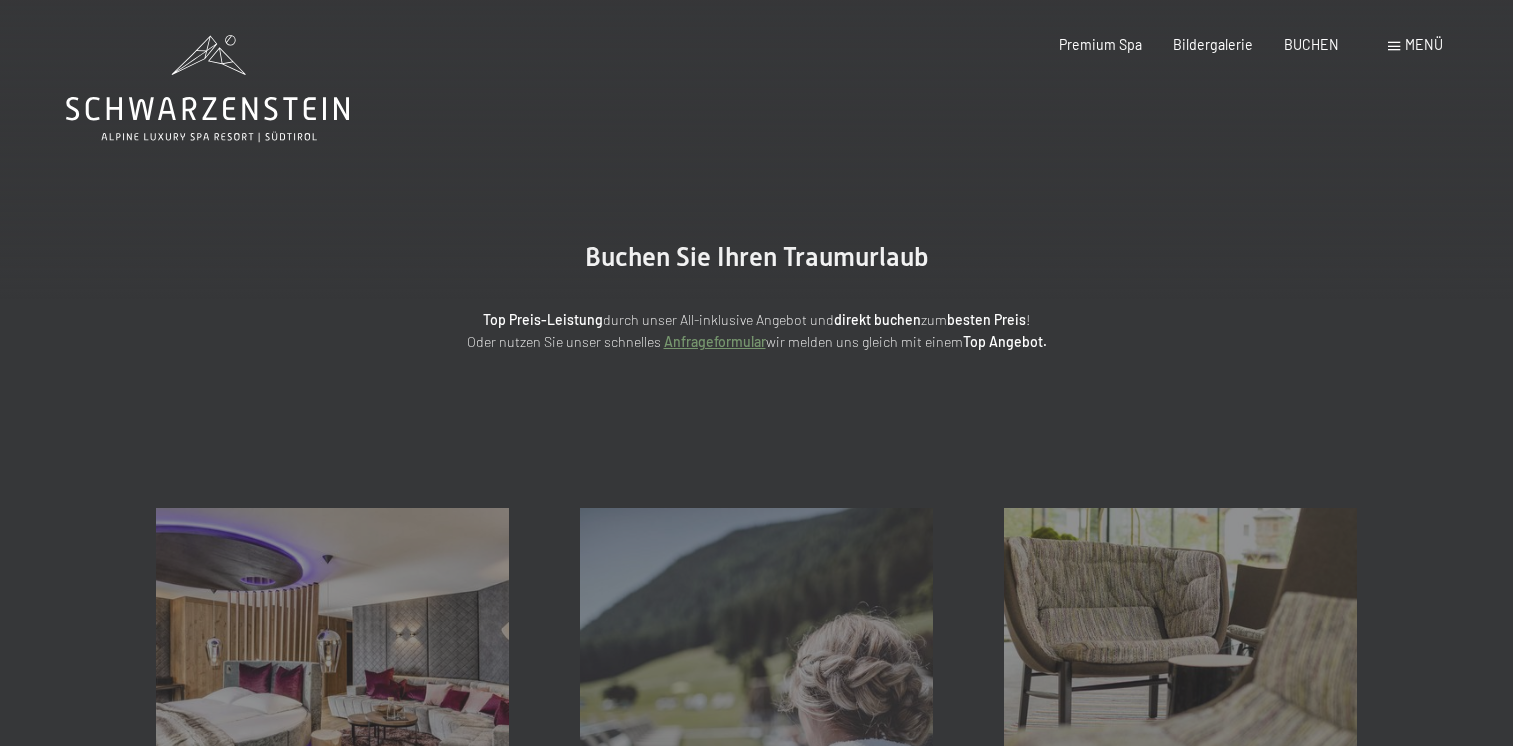 scroll, scrollTop: 0, scrollLeft: 0, axis: both 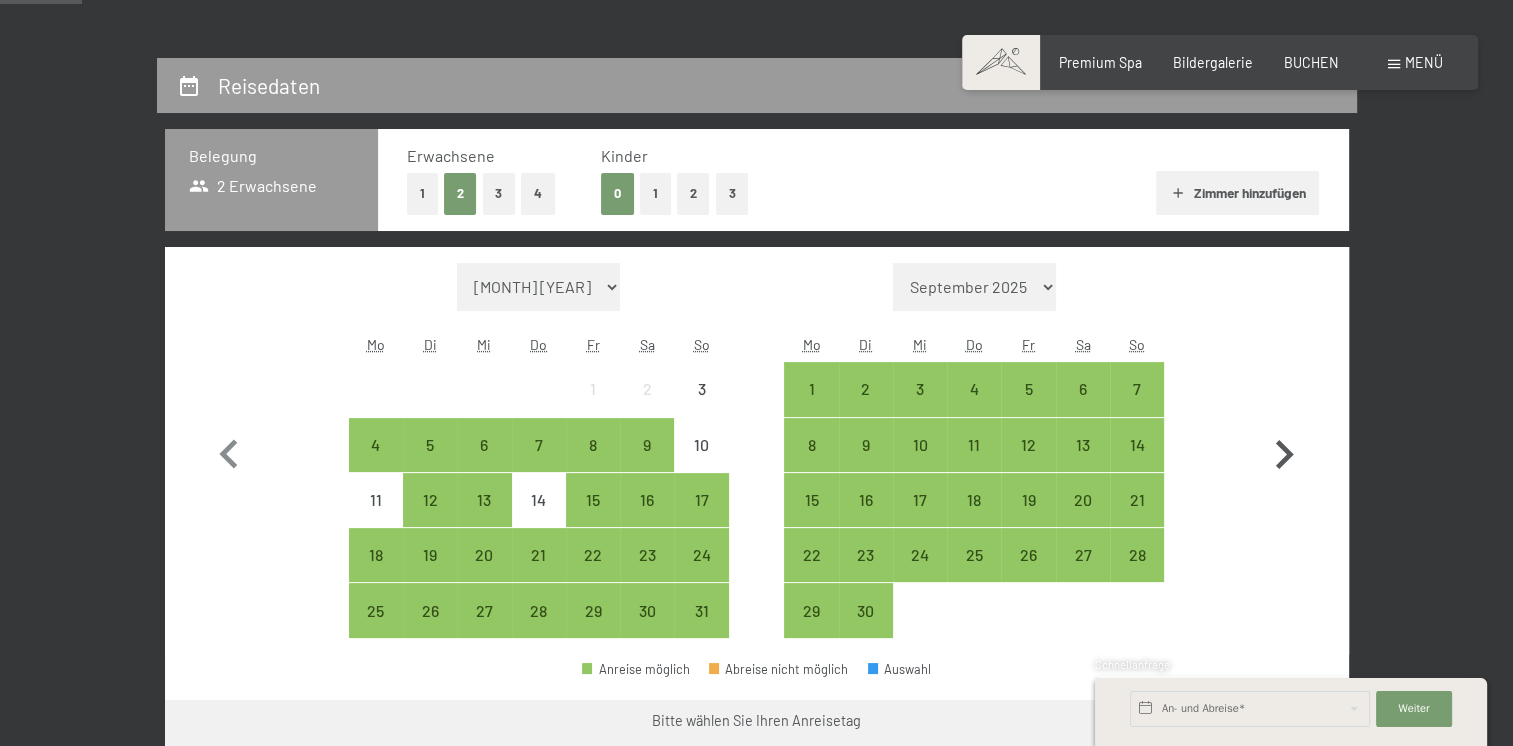 click 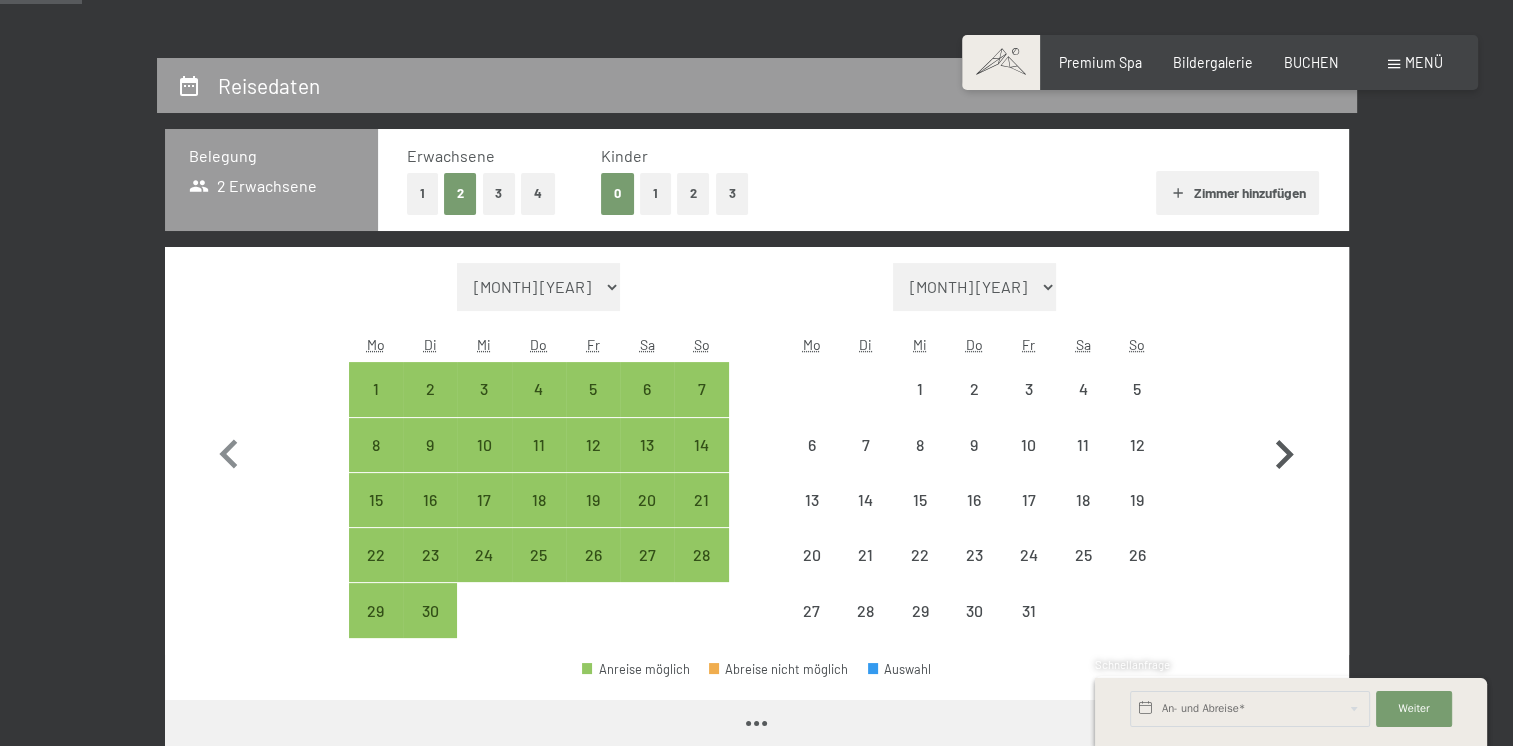 click 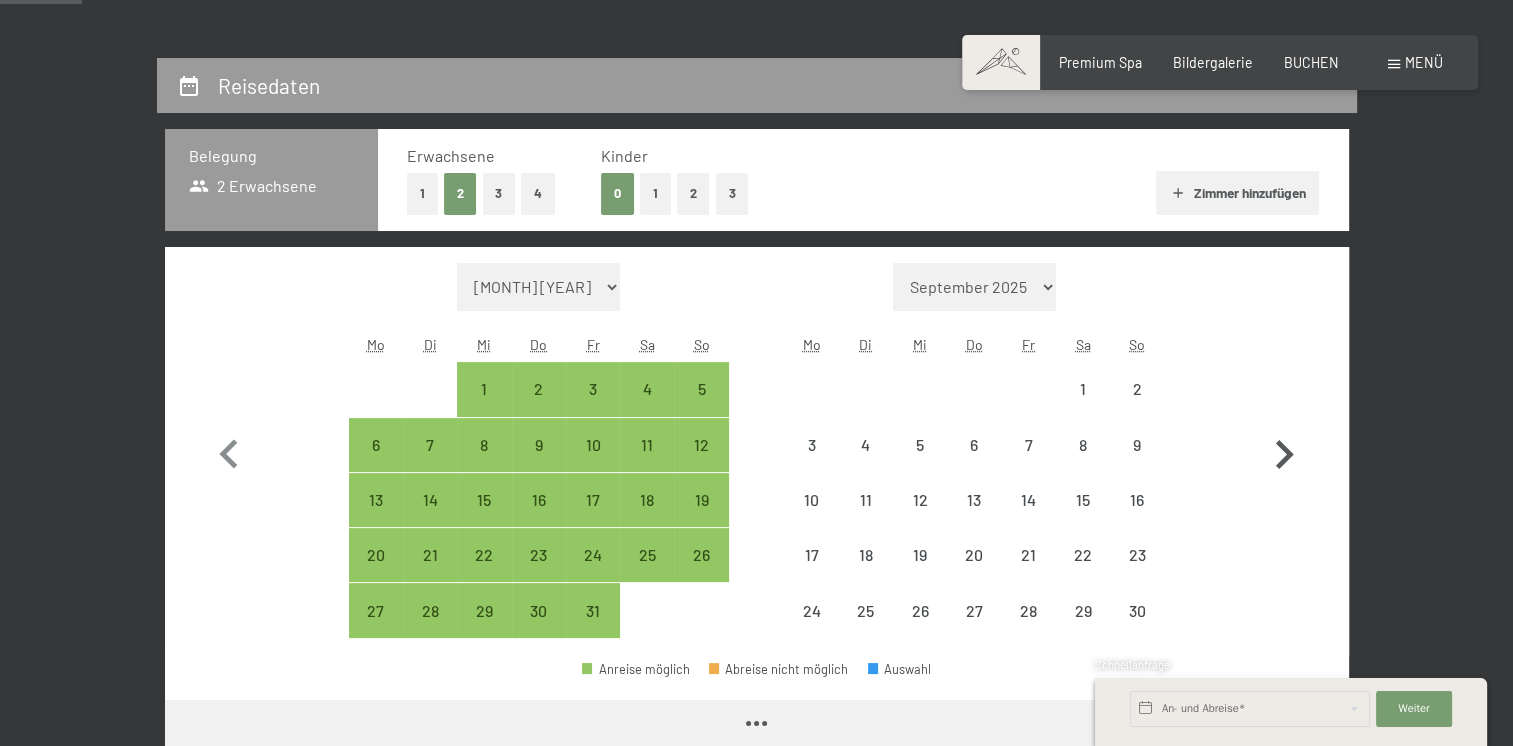 click 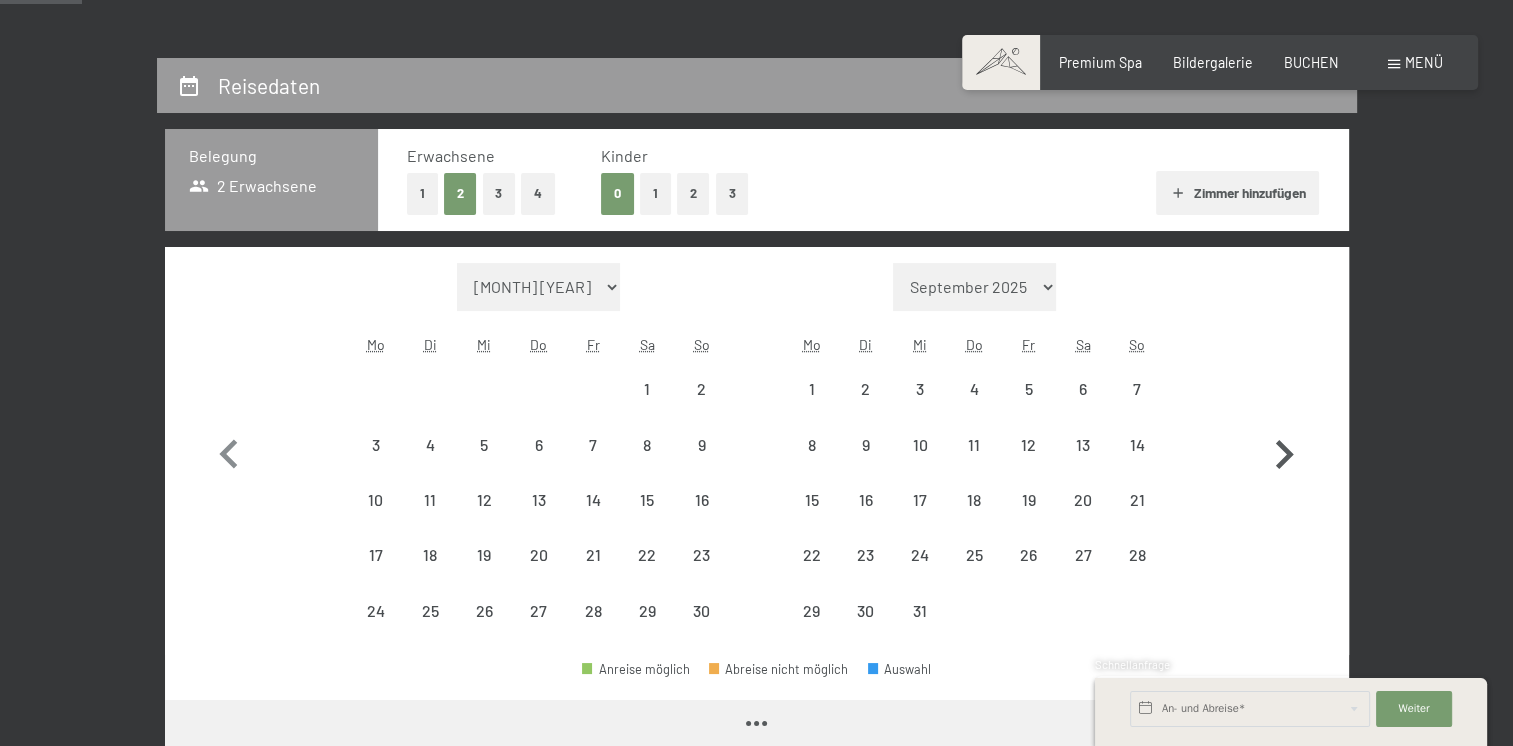click 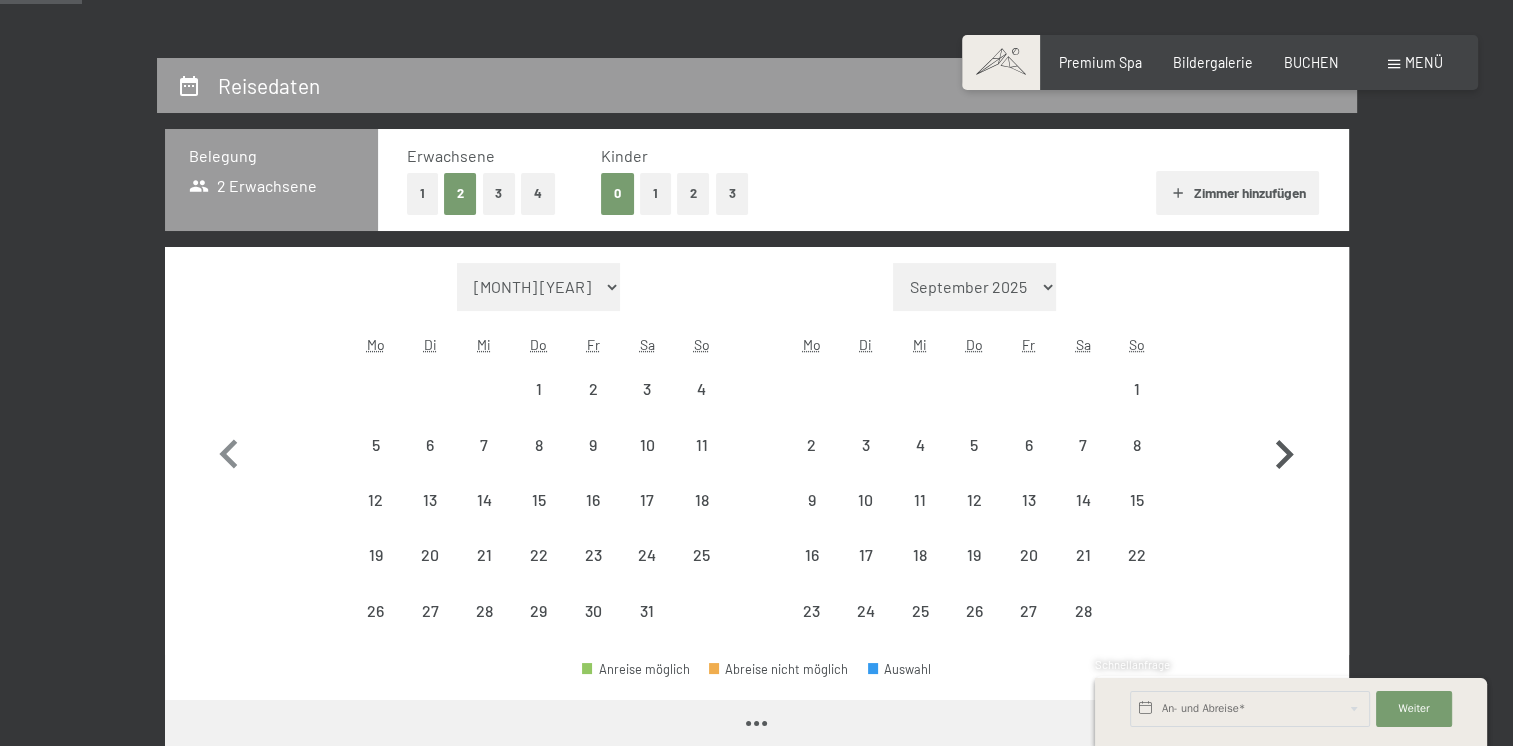 click 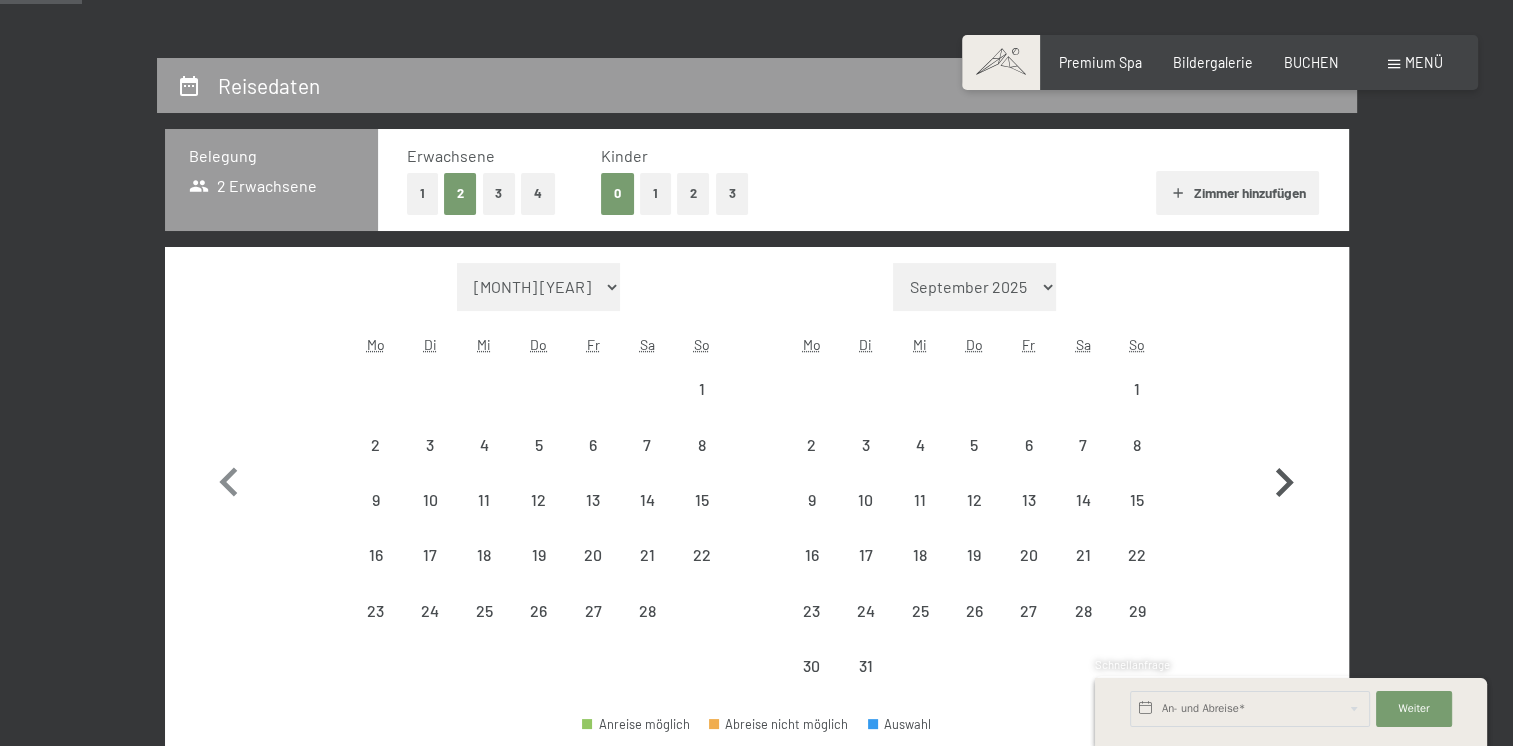 click at bounding box center [1284, 478] 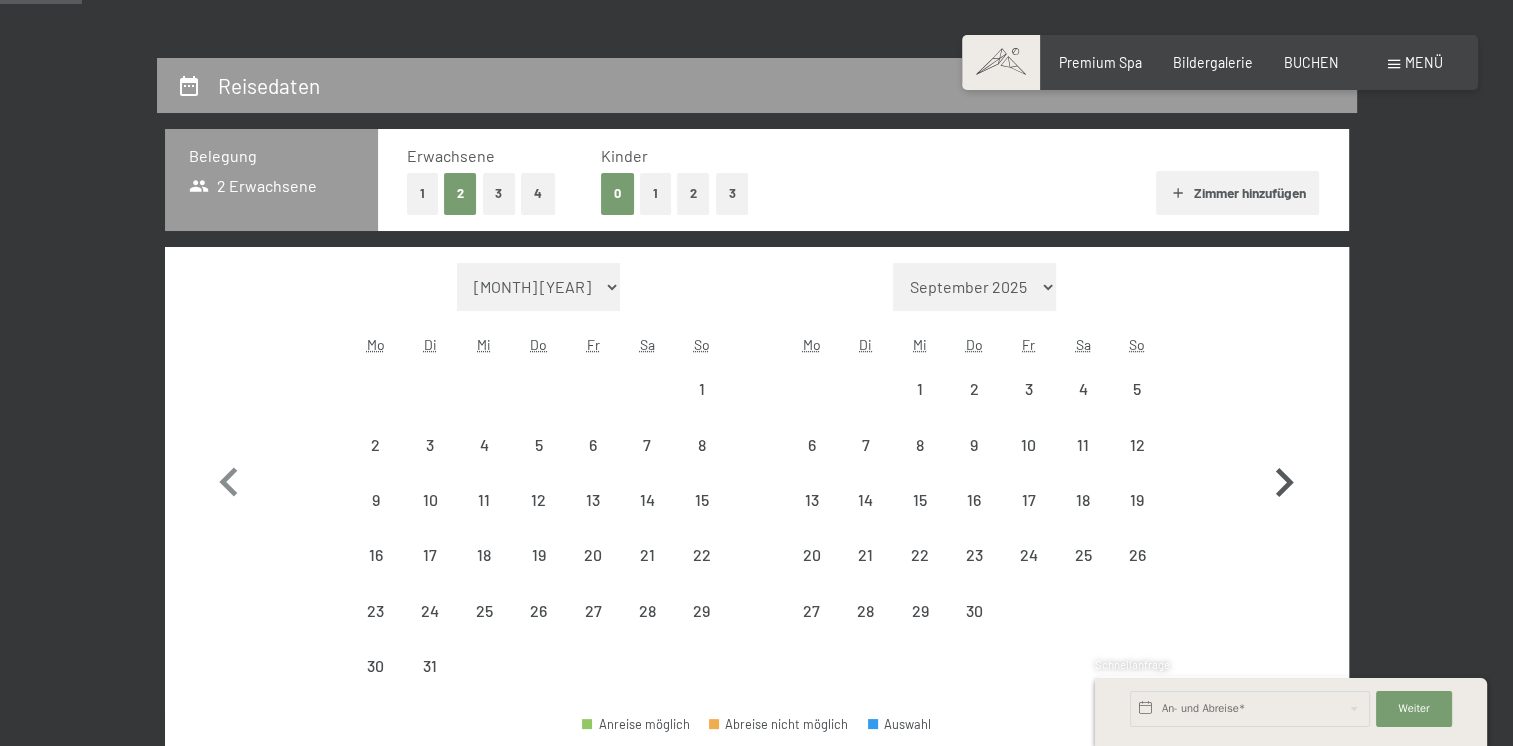 click at bounding box center [1284, 478] 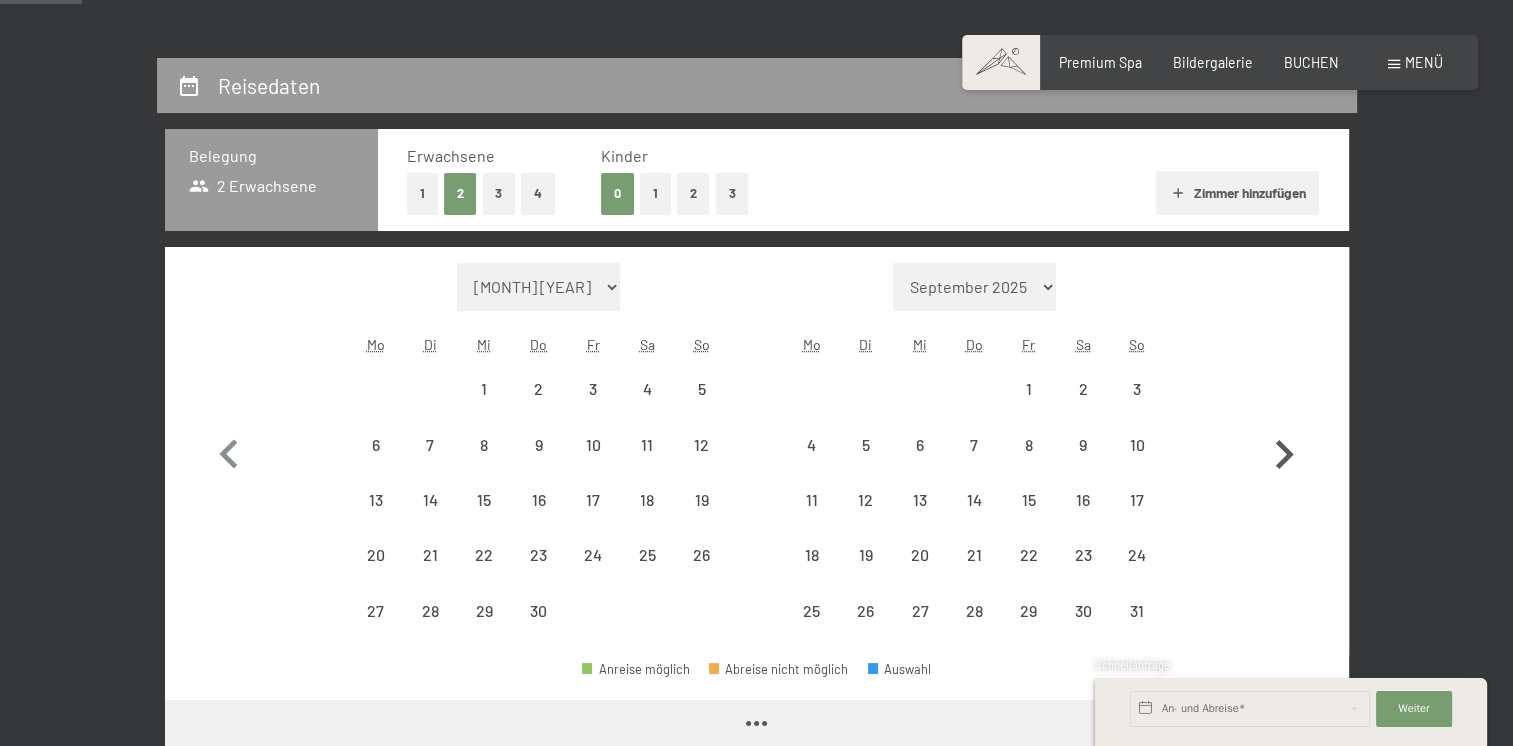 click 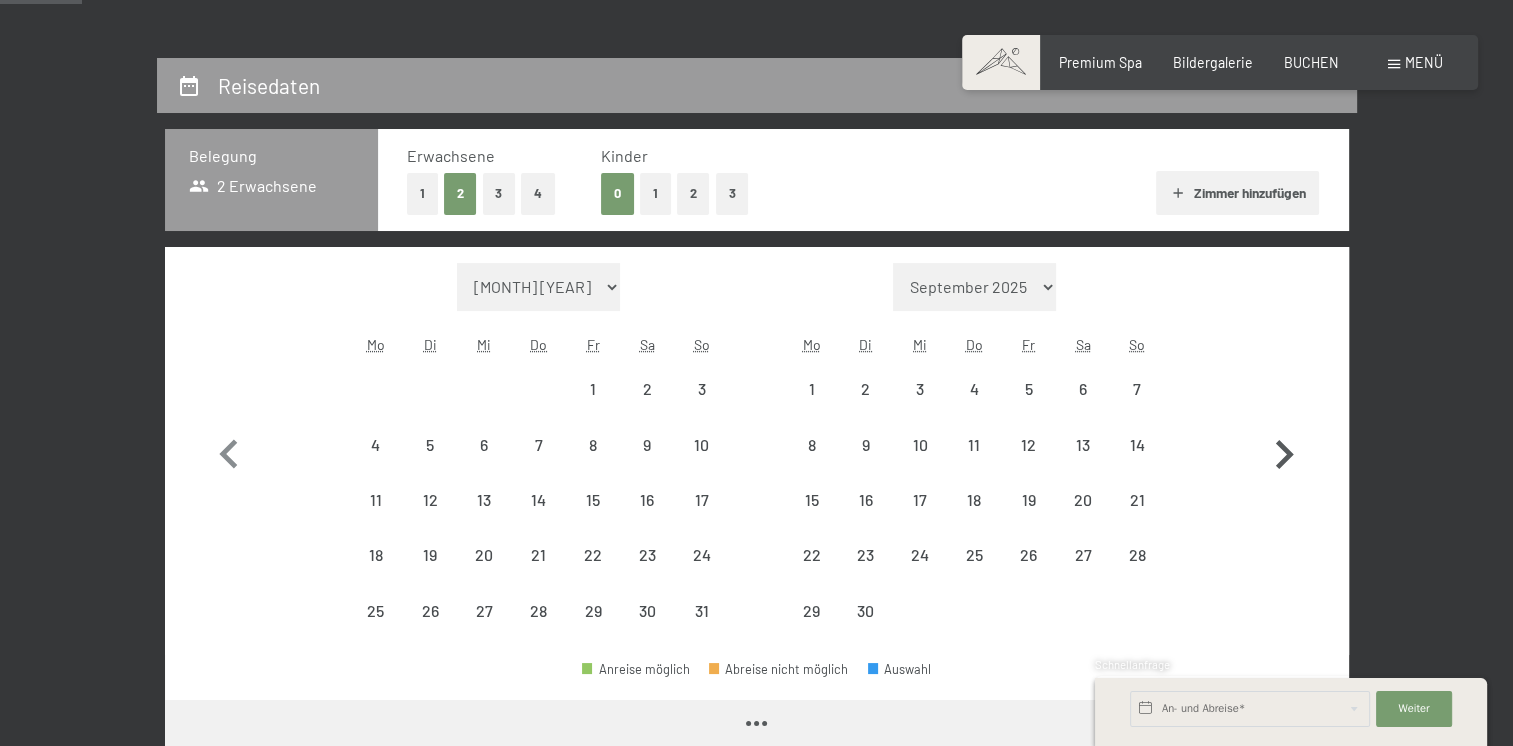select on "[YEAR]-[MONTH]-[DAY]" 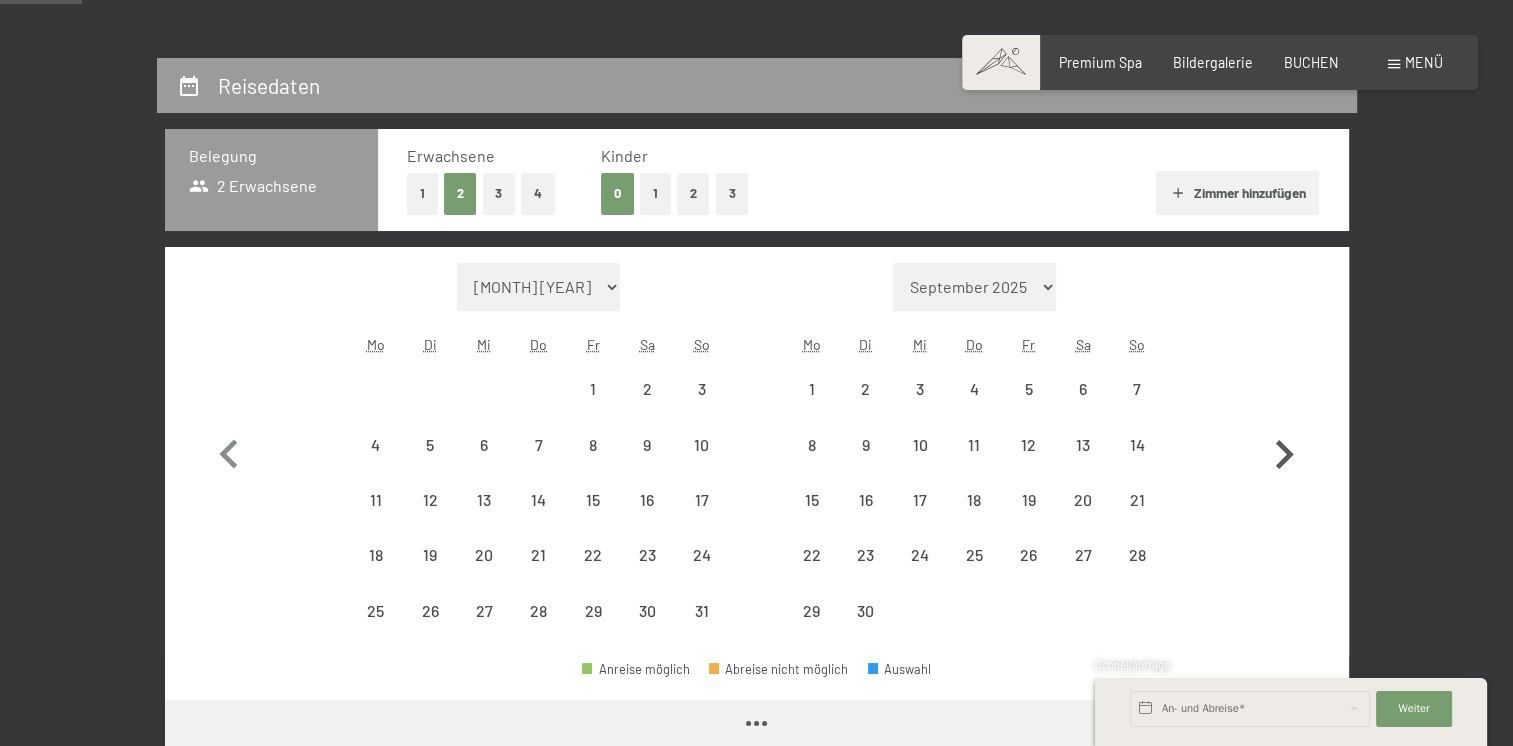 select on "[YEAR]-[MONTH]-[DAY]" 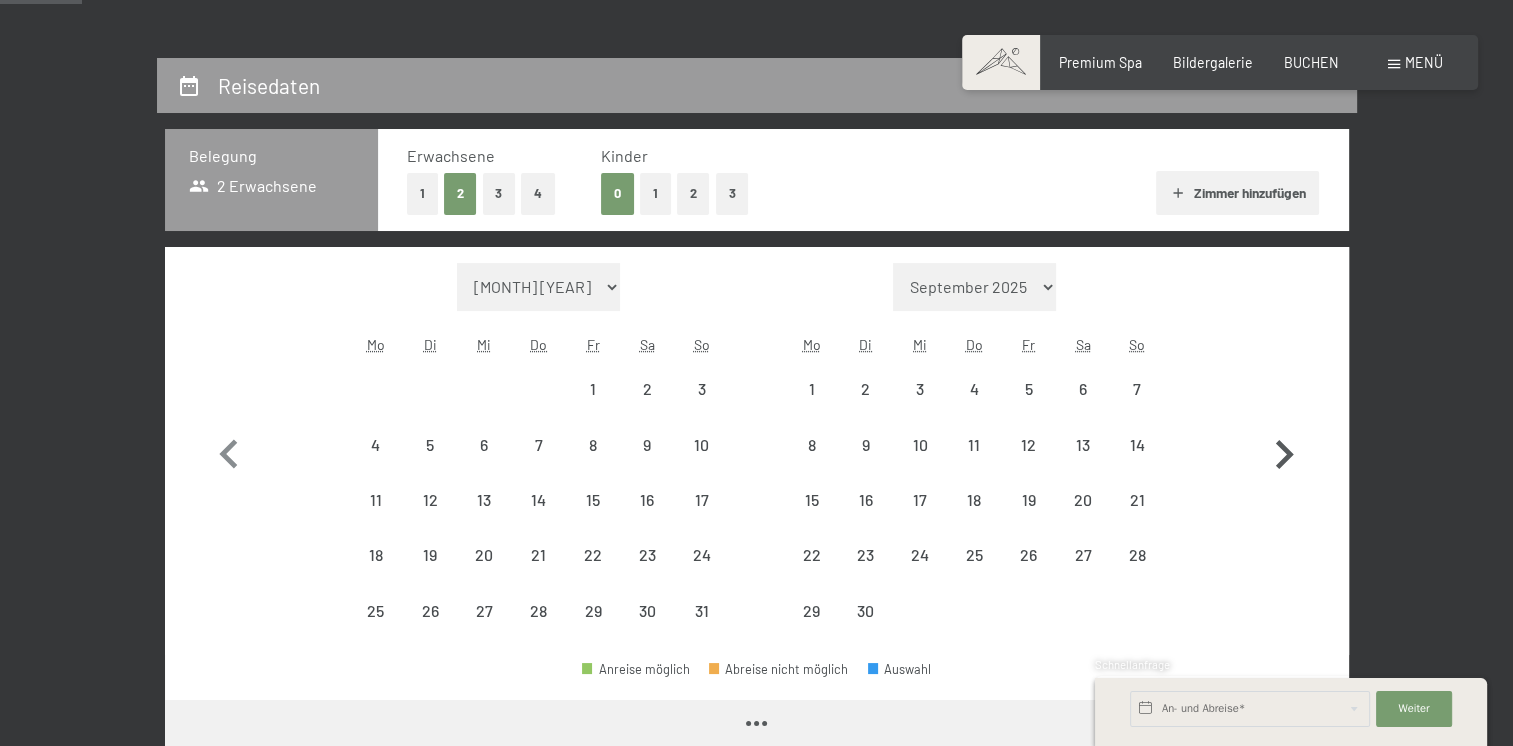 select on "[YEAR]-[MONTH]-[DAY]" 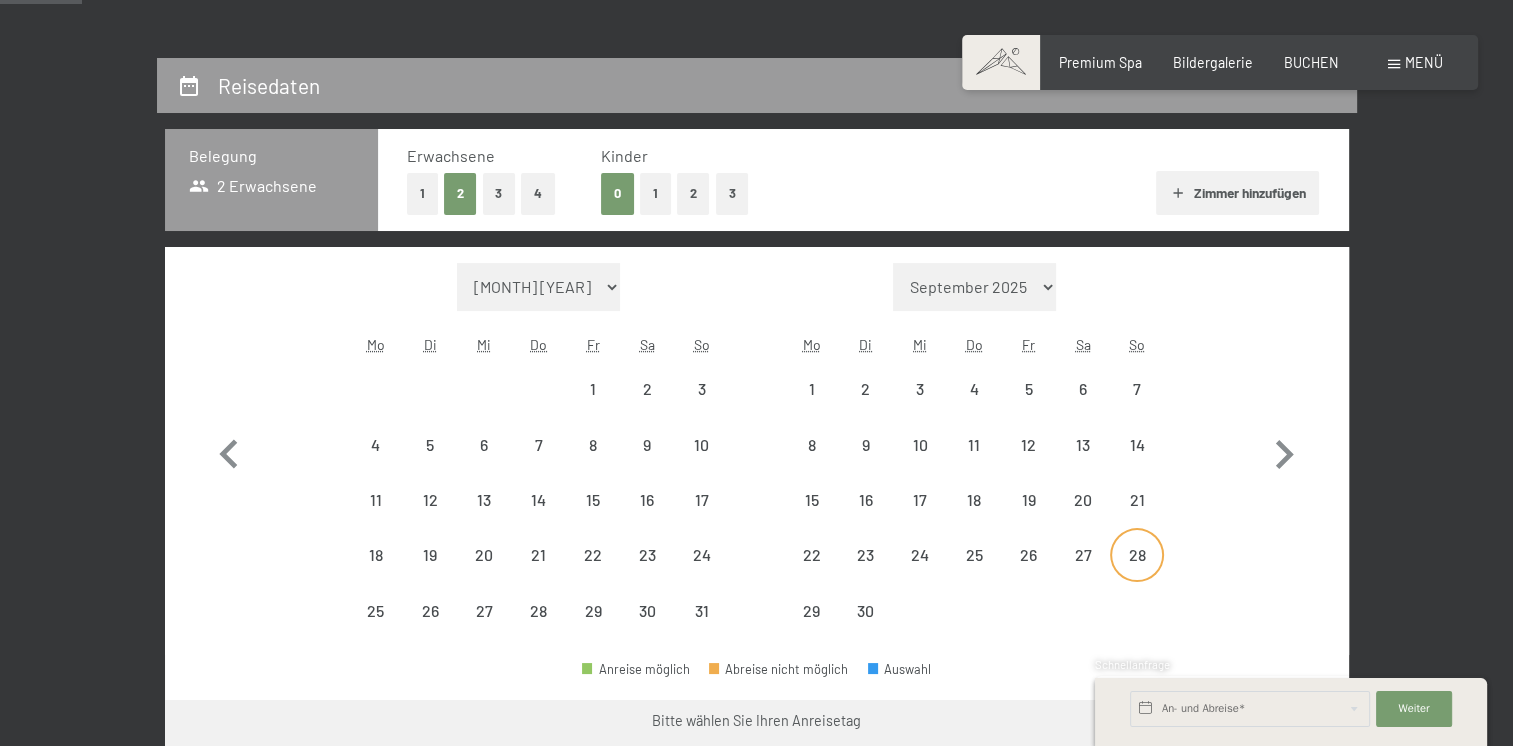 click on "28" at bounding box center (1137, 572) 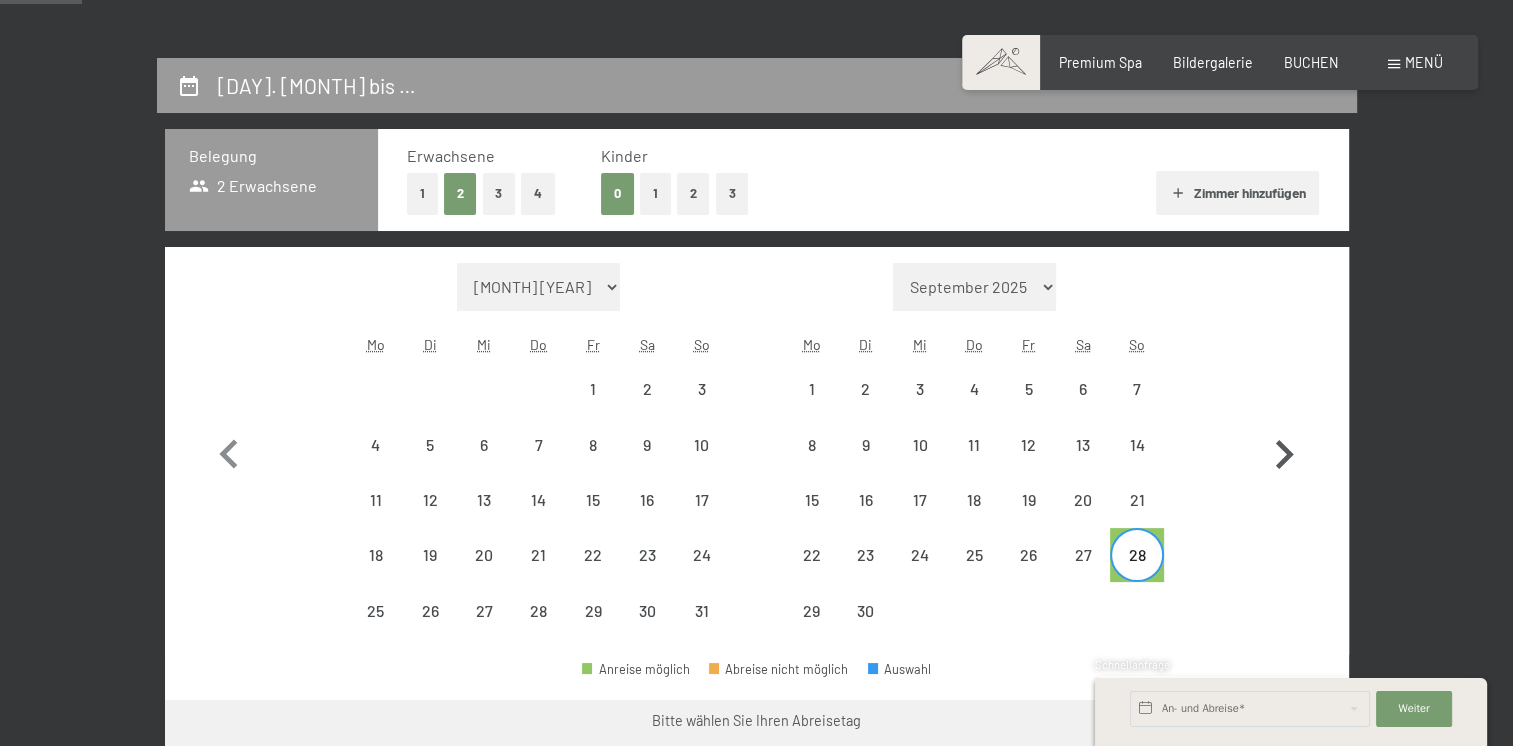 click 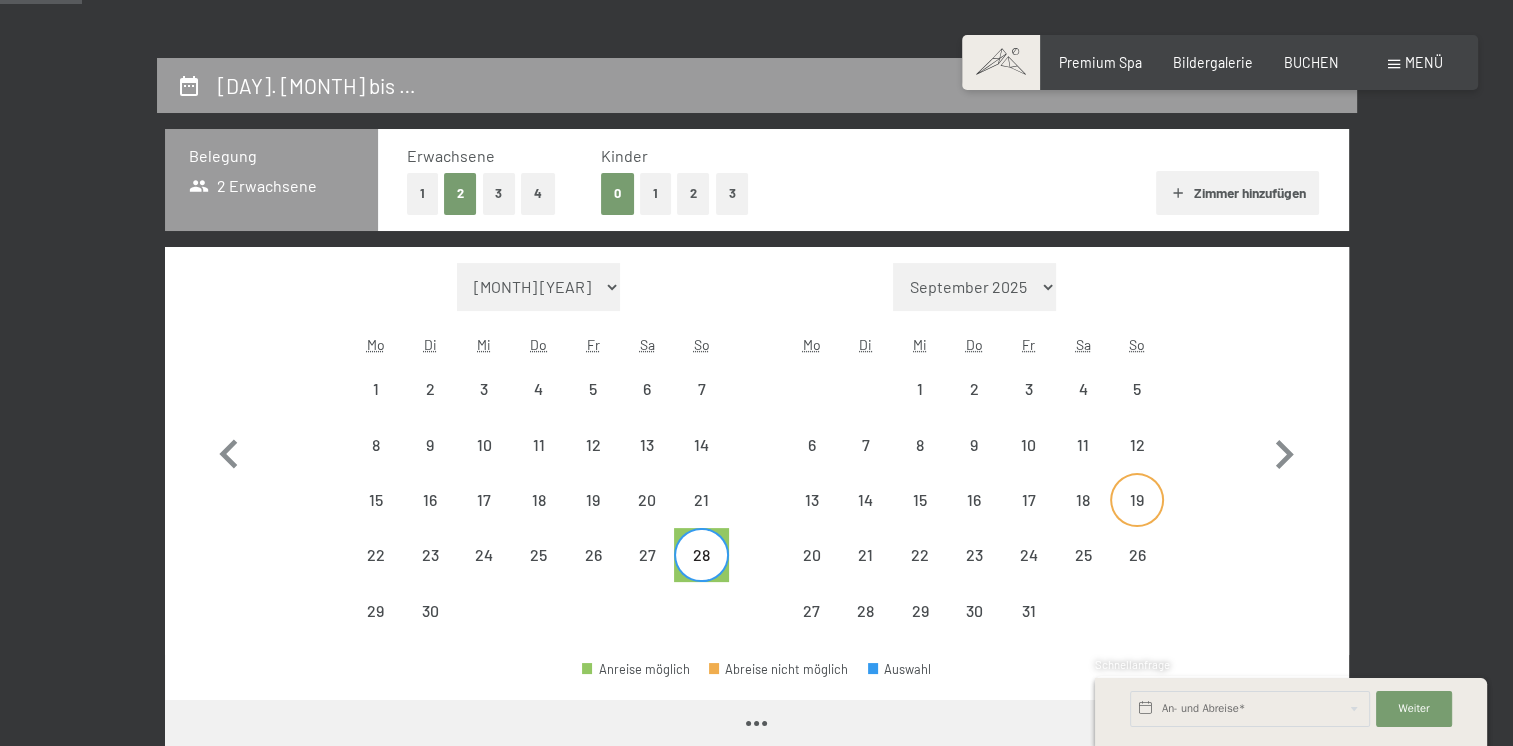 select on "[YEAR]-[MONTH]-[DAY]" 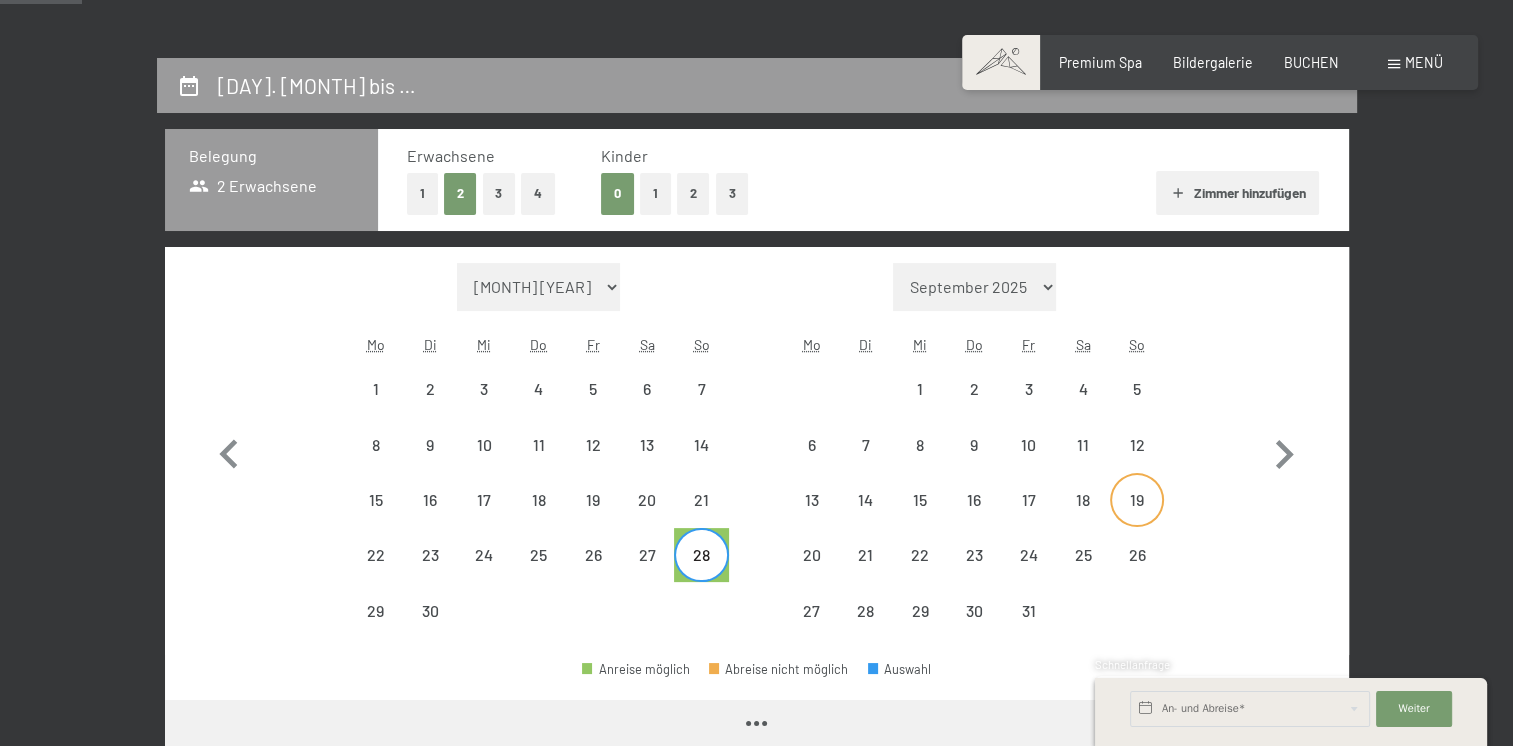 select on "[YEAR]-[MONTH]-[DAY]" 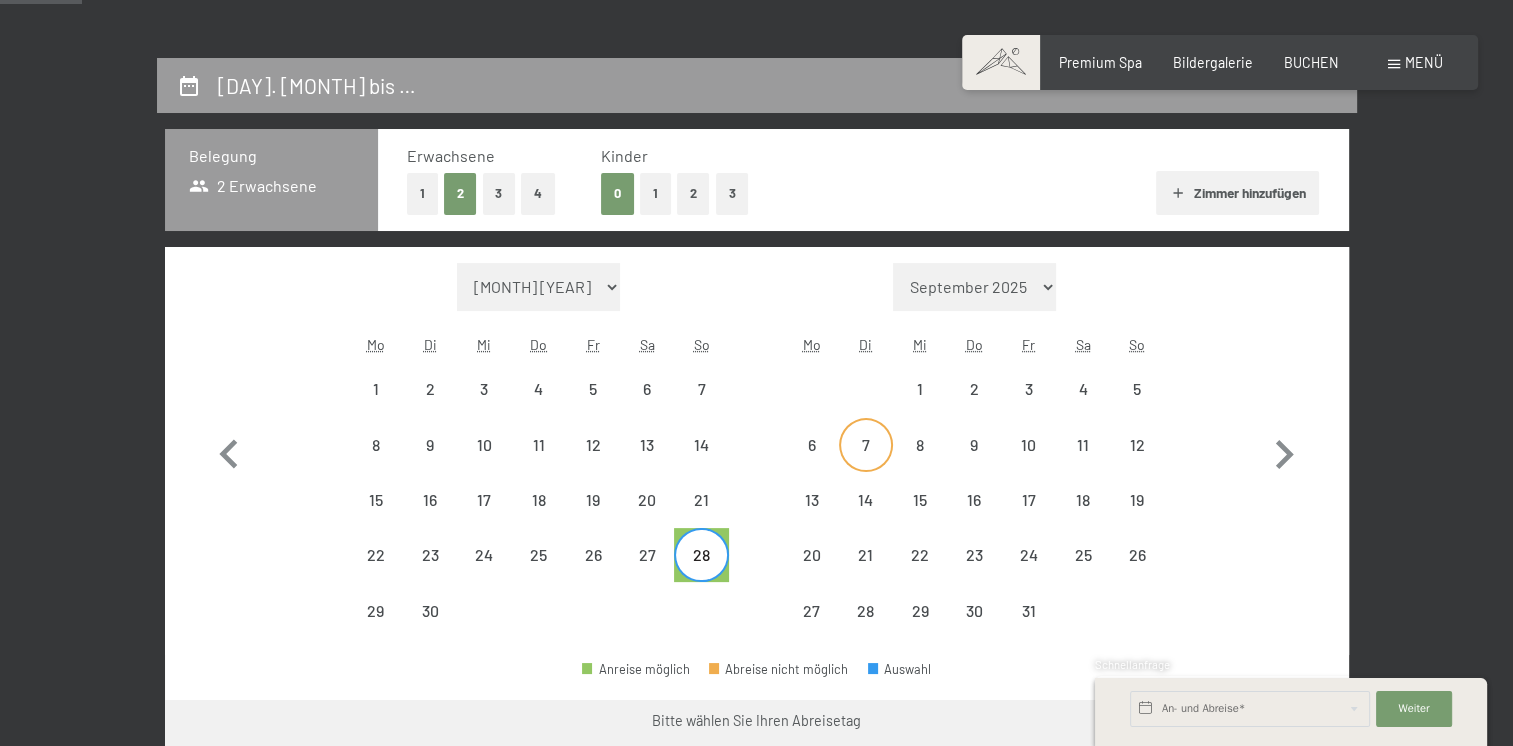 click on "7" at bounding box center (866, 462) 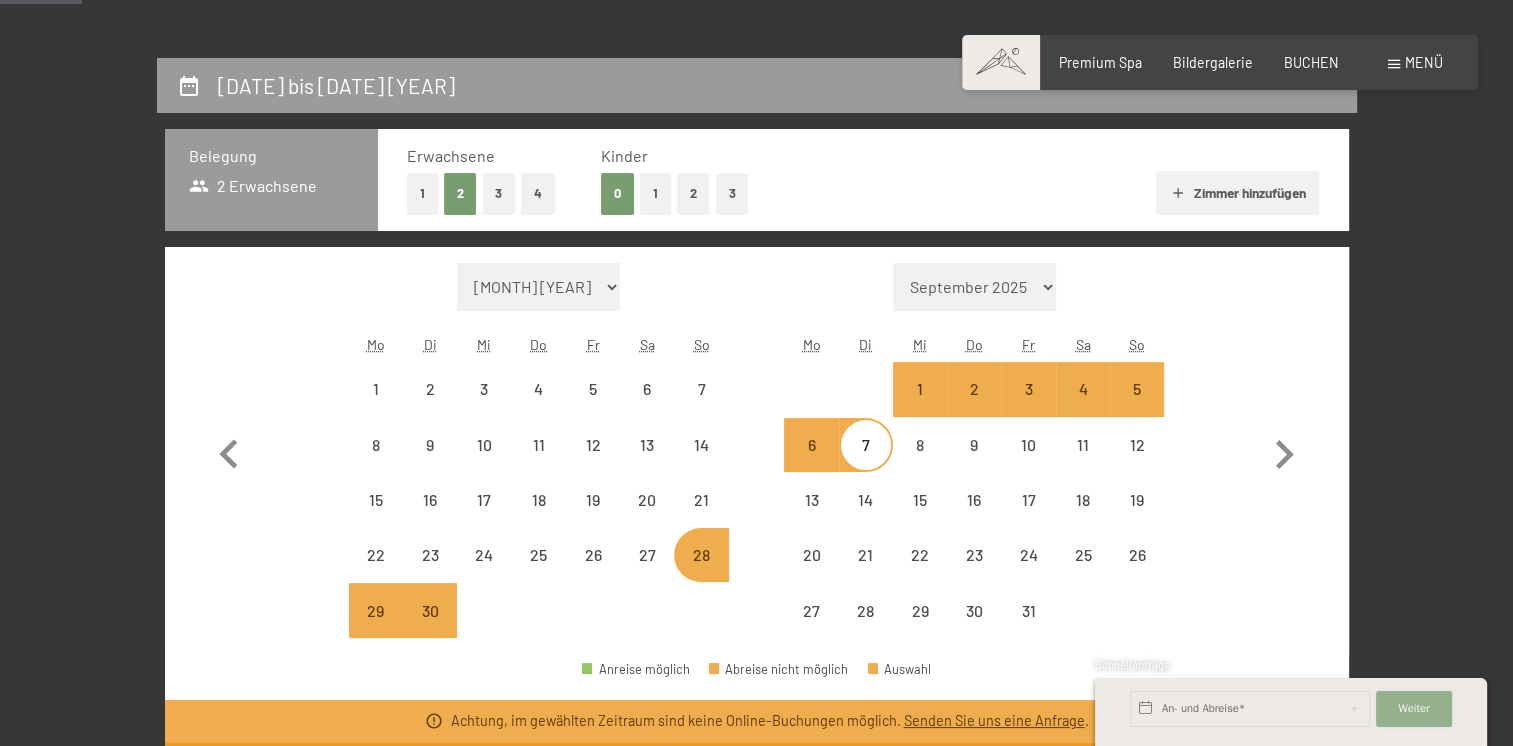 click on "Weiter Adressfelder ausblenden" at bounding box center [1414, 709] 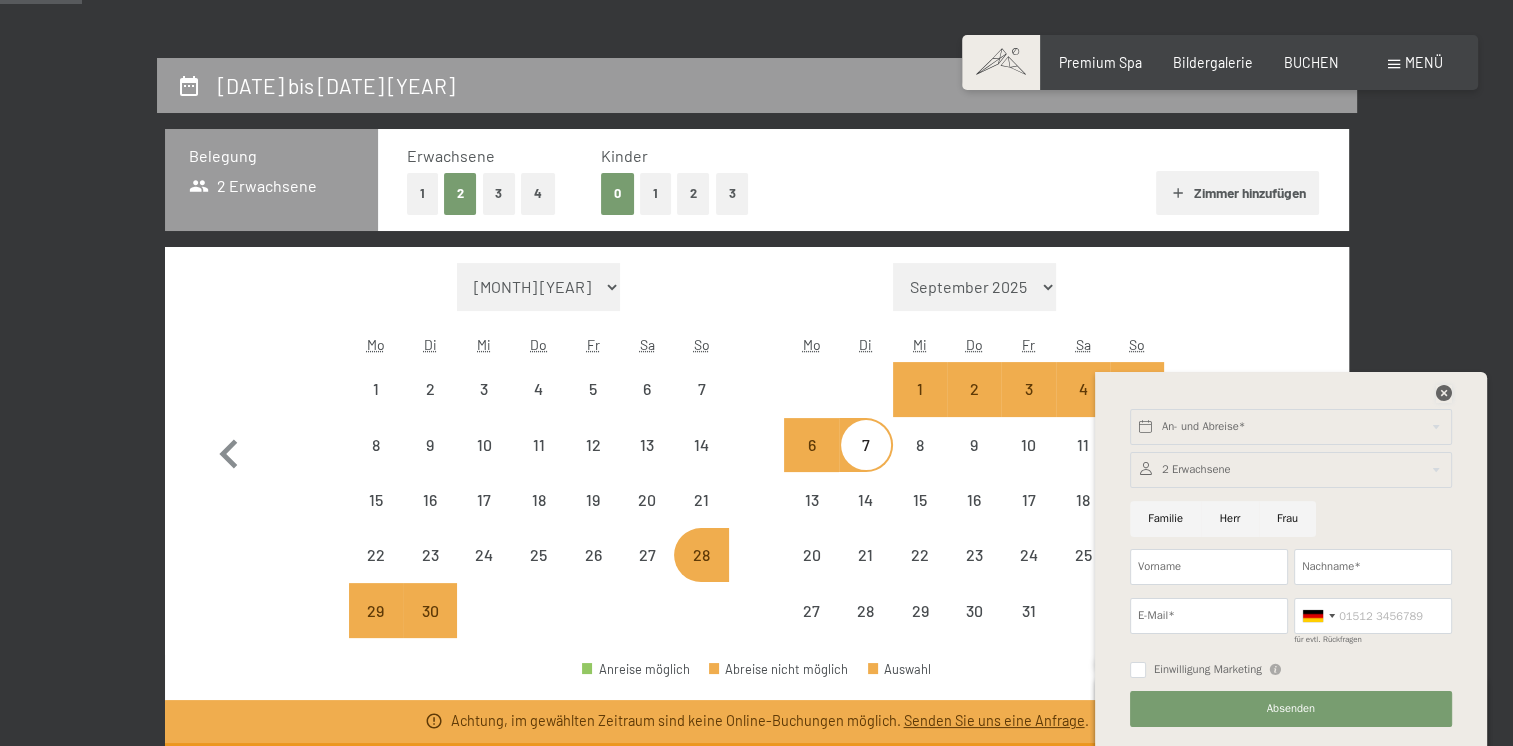 click at bounding box center (1444, 393) 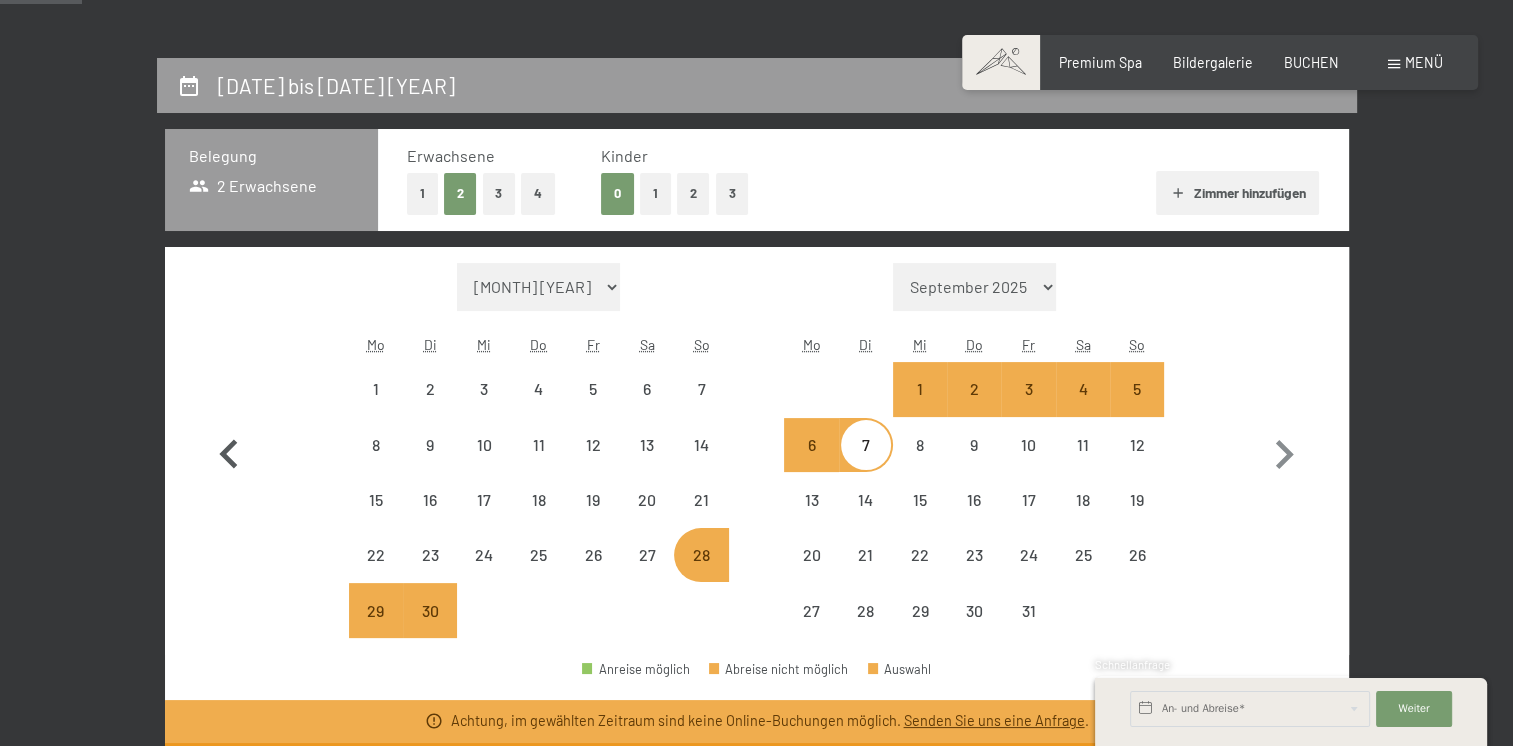click 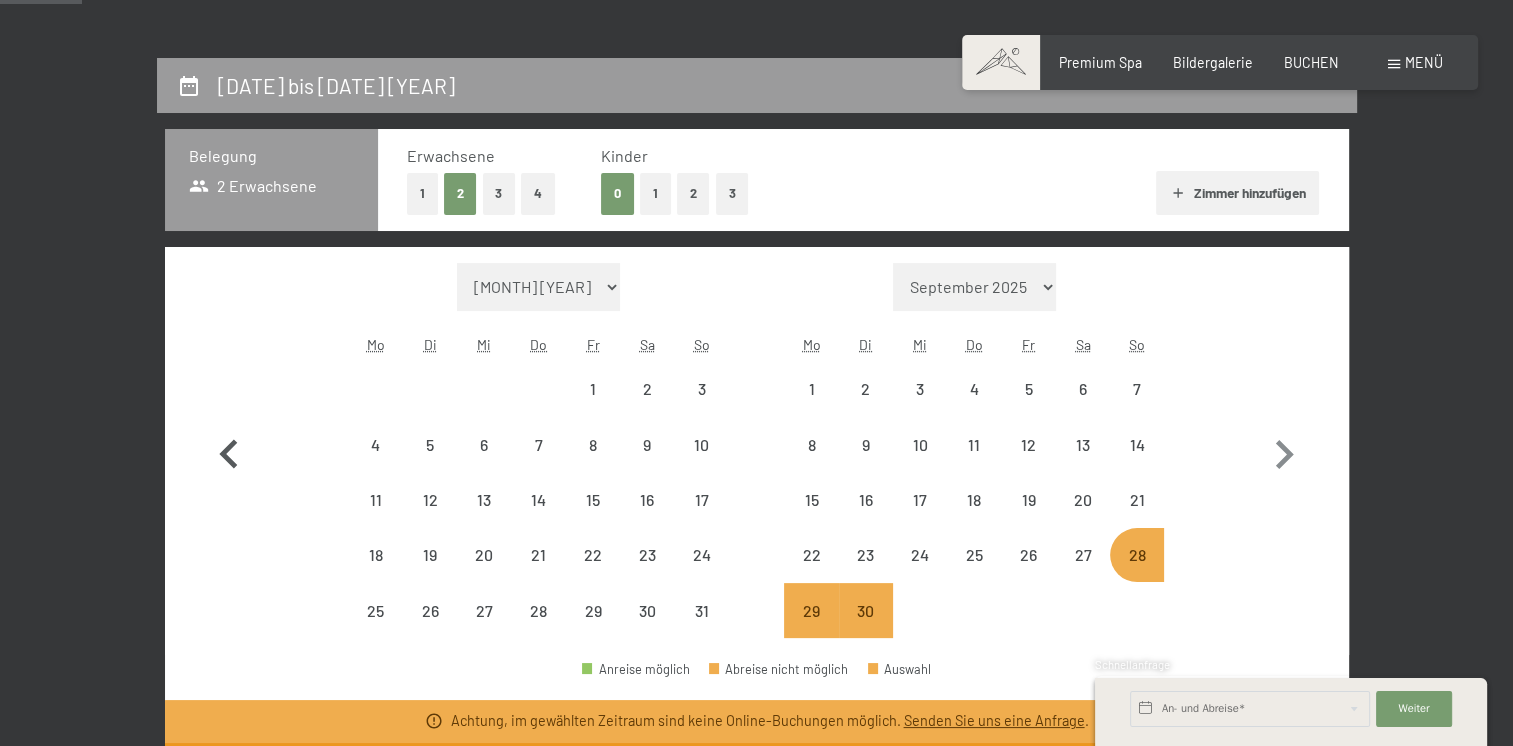 click 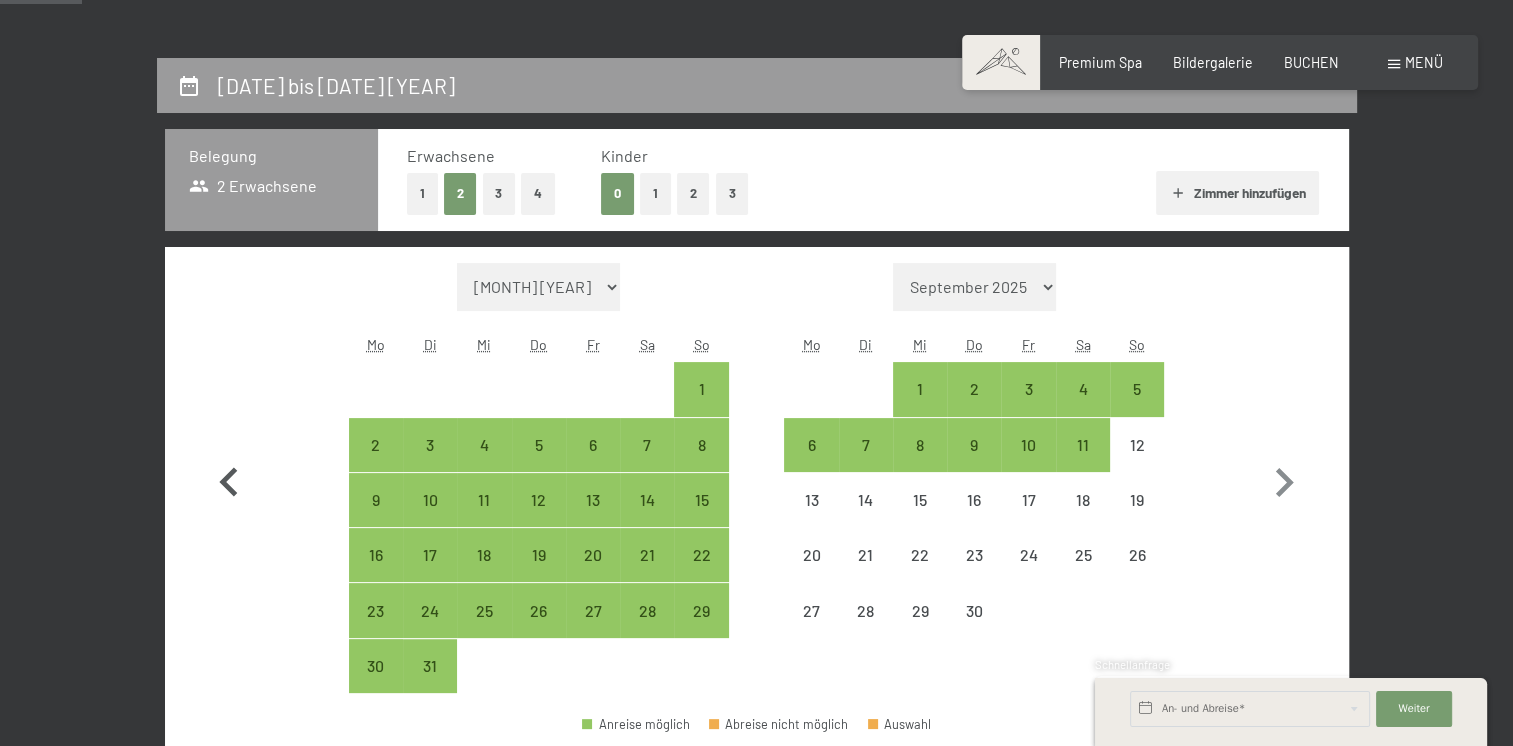 click 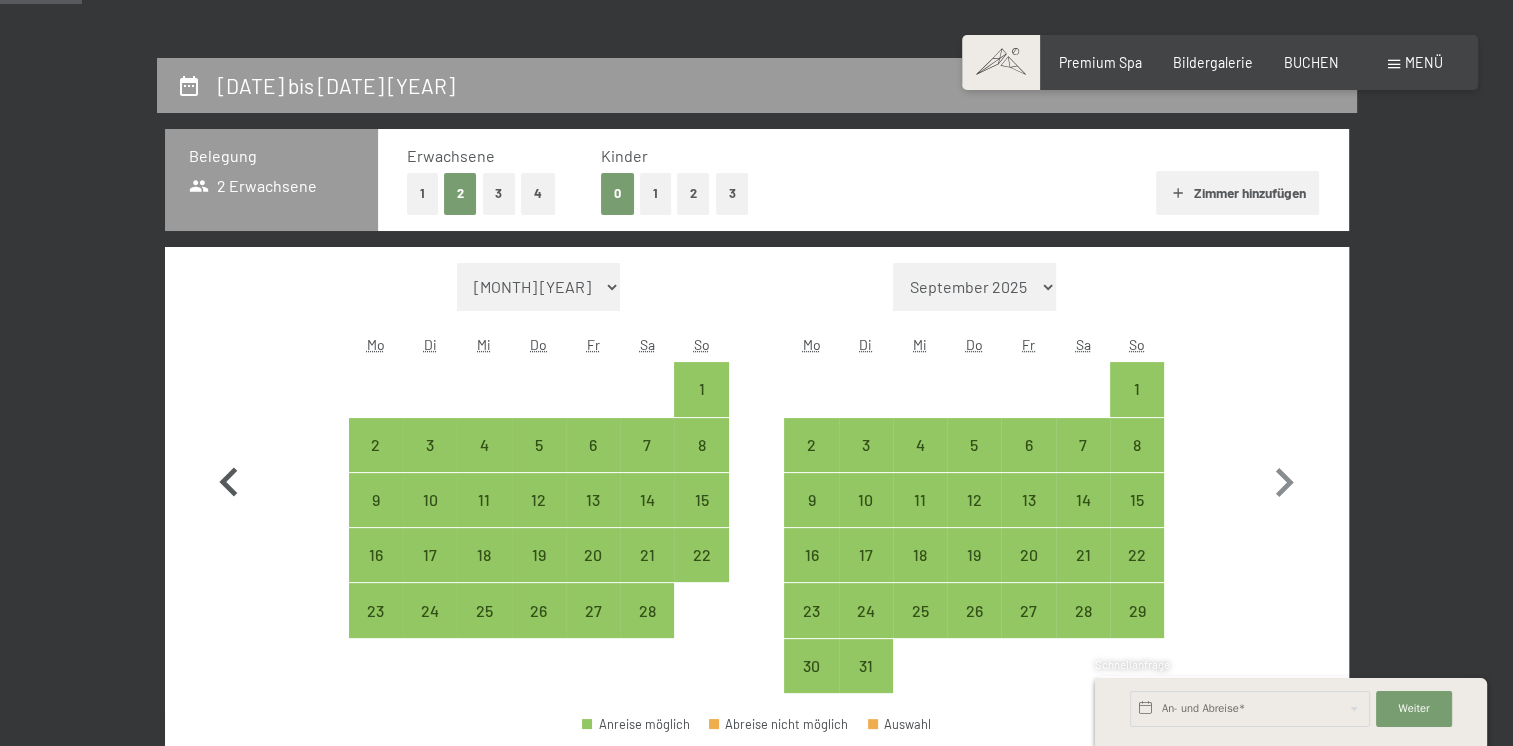 click 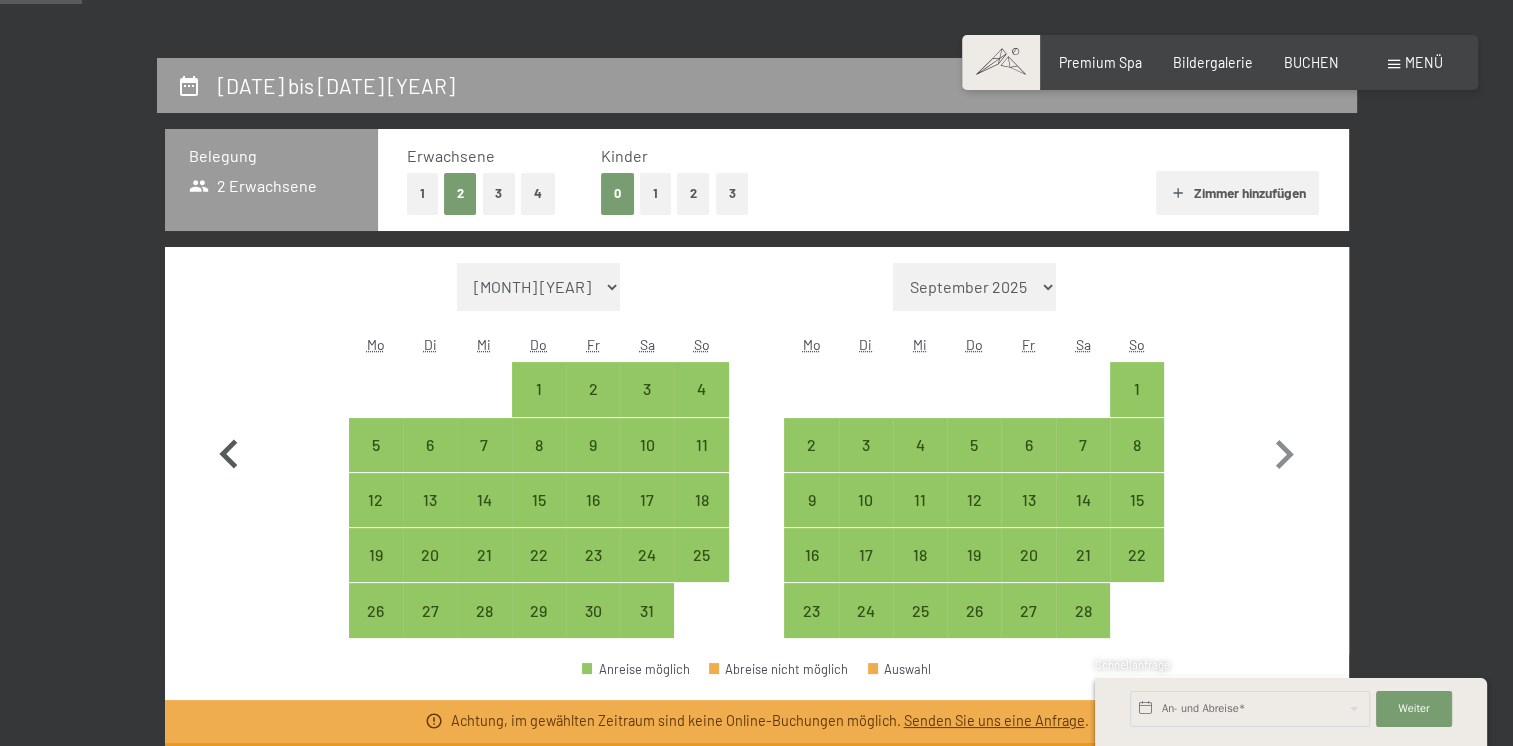 click 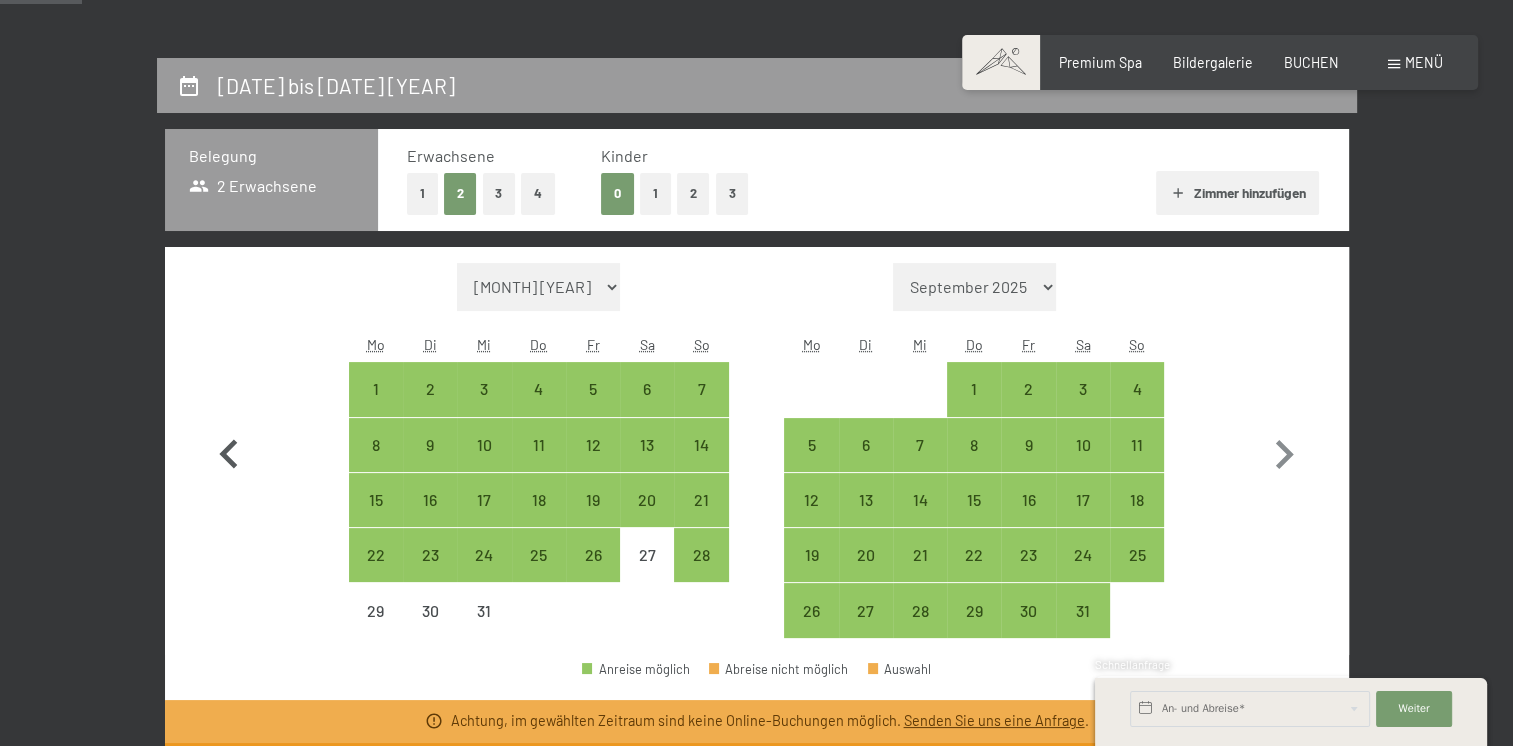 click 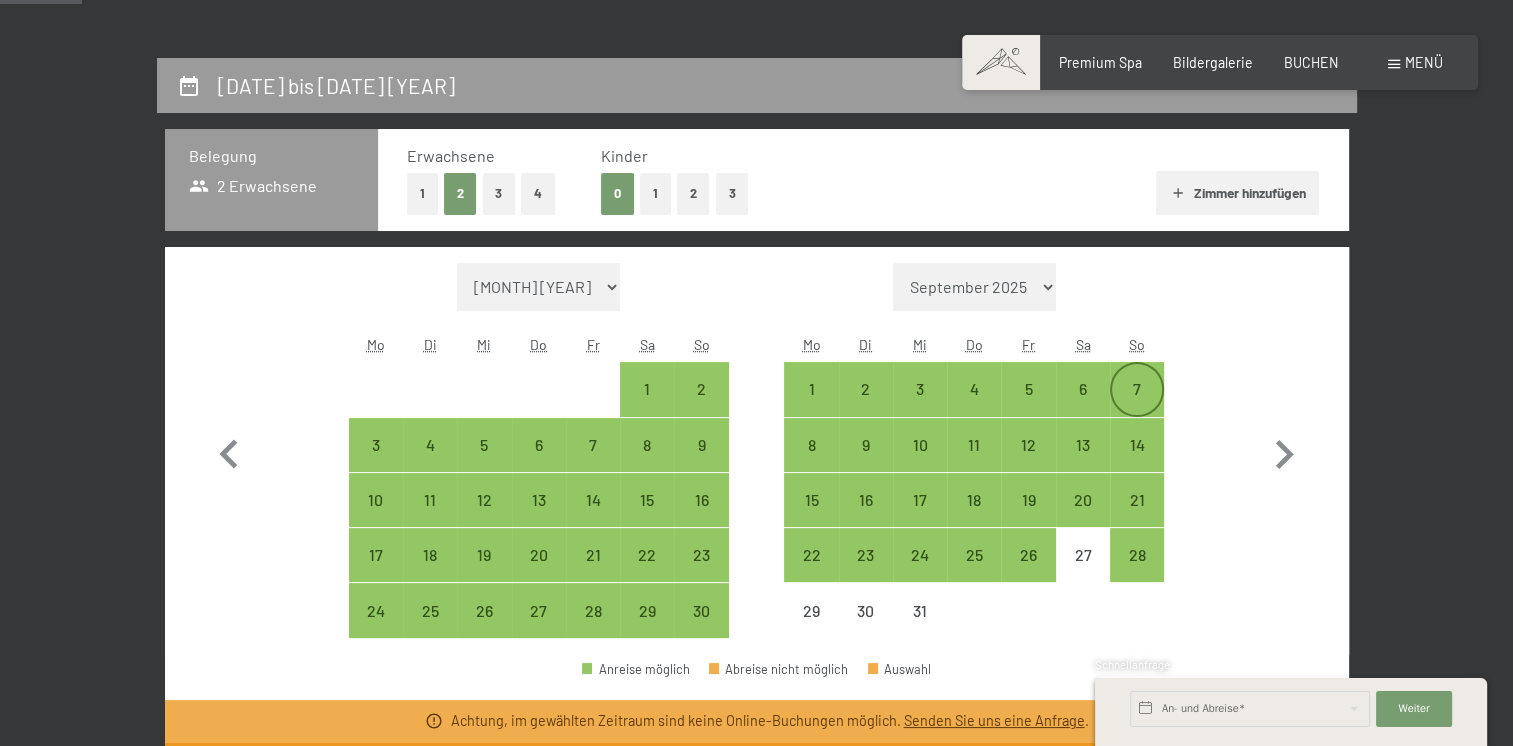click on "7" at bounding box center [1137, 406] 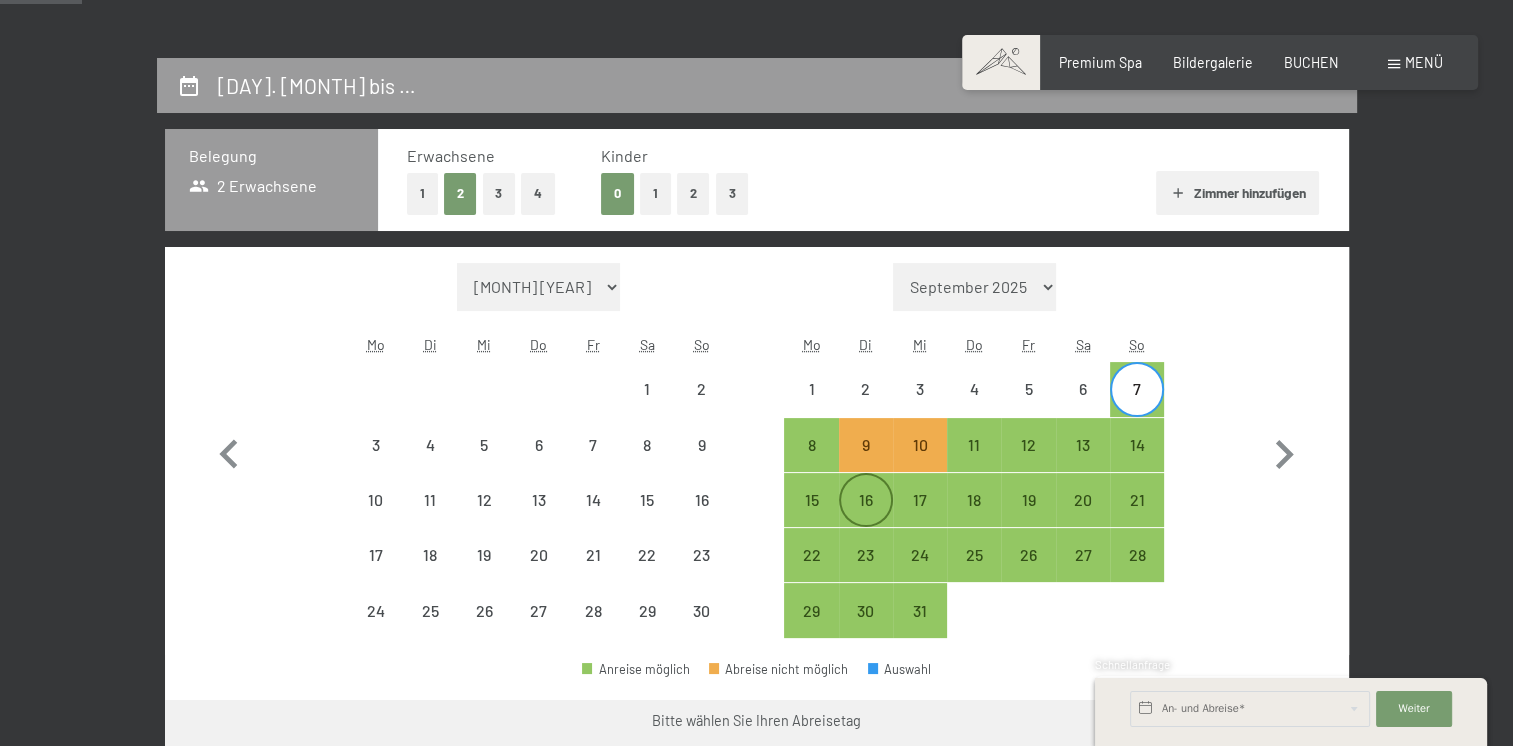 click on "16" at bounding box center (866, 500) 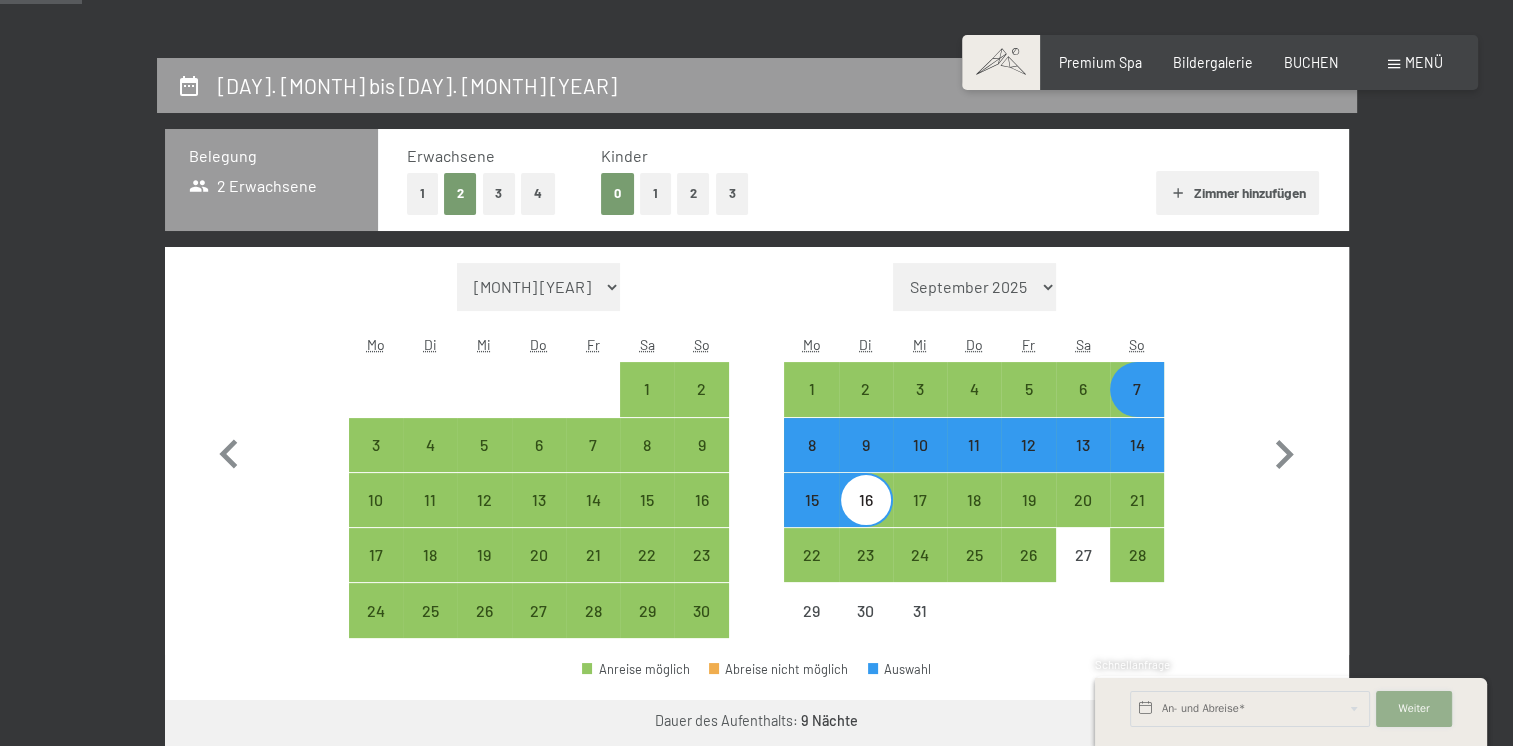 click on "Weiter" at bounding box center [1413, 709] 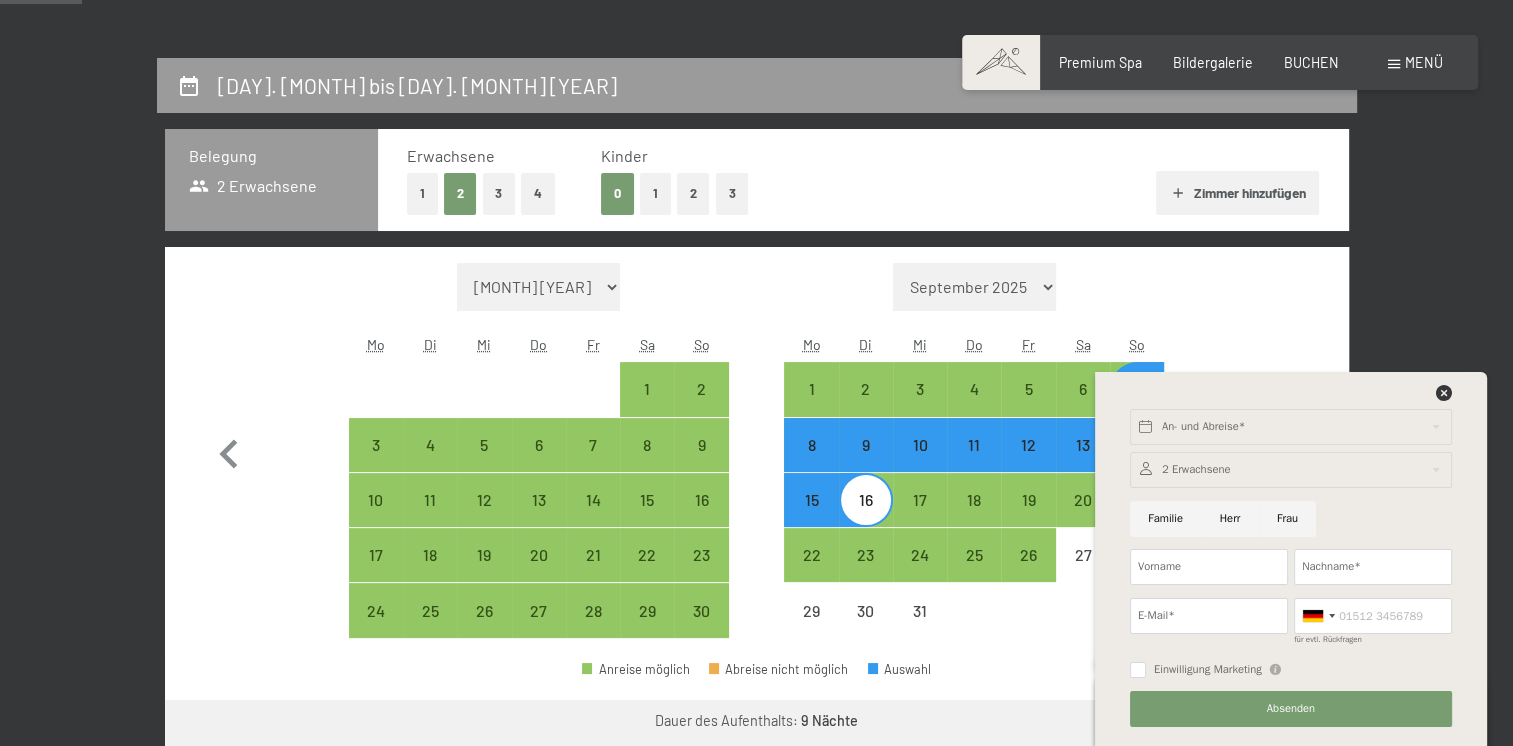 click on "An- und Abreise*" 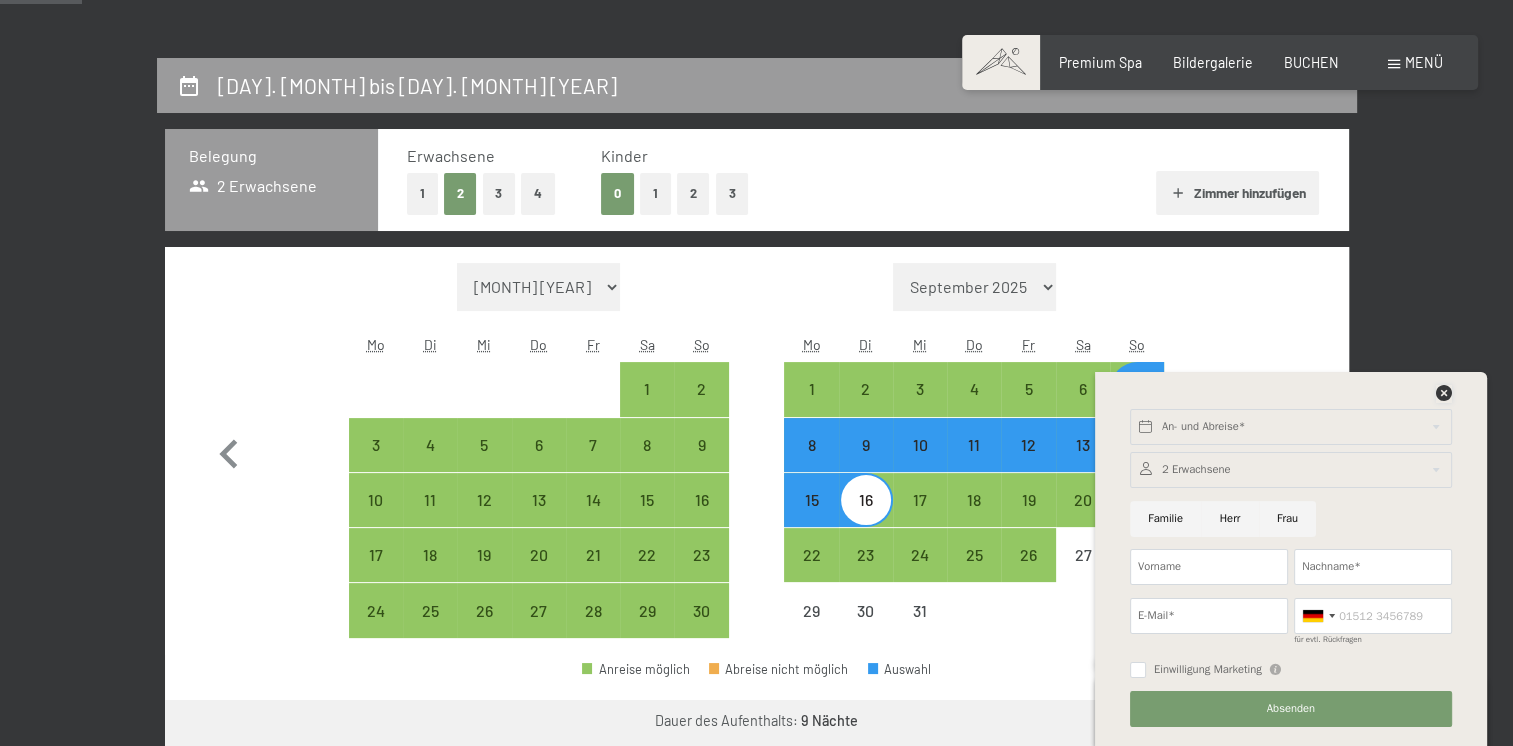 click at bounding box center (1444, 393) 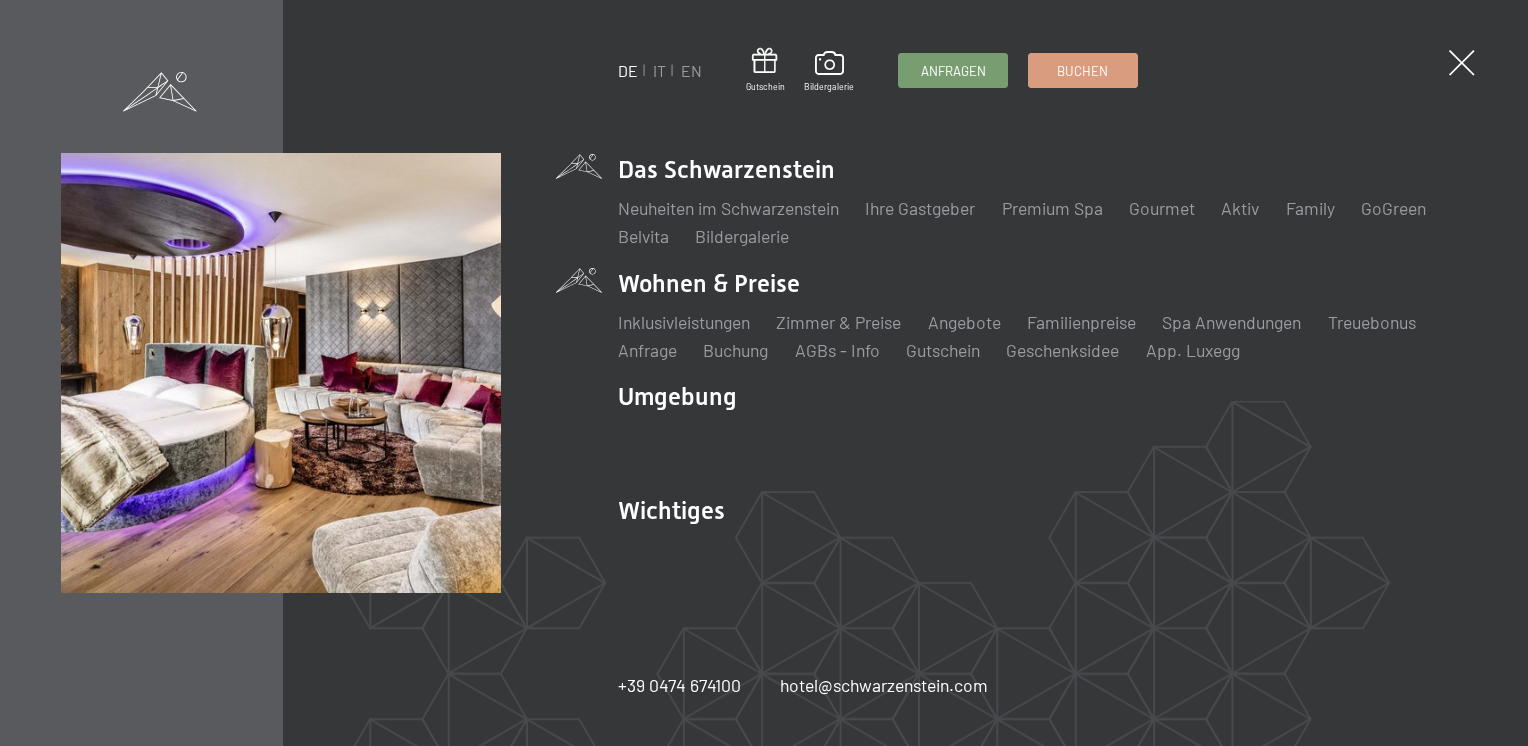 click on "Wohnen & Preise           Inklusivleistungen         Zimmer & Preise         Liste             Angebote         Liste             Familienpreise         Spa Anwendungen         Treuebonus         Anfrage         Buchung         AGBs - Info         Gutschein         Geschenksidee         App. Luxegg" at bounding box center [1042, 315] 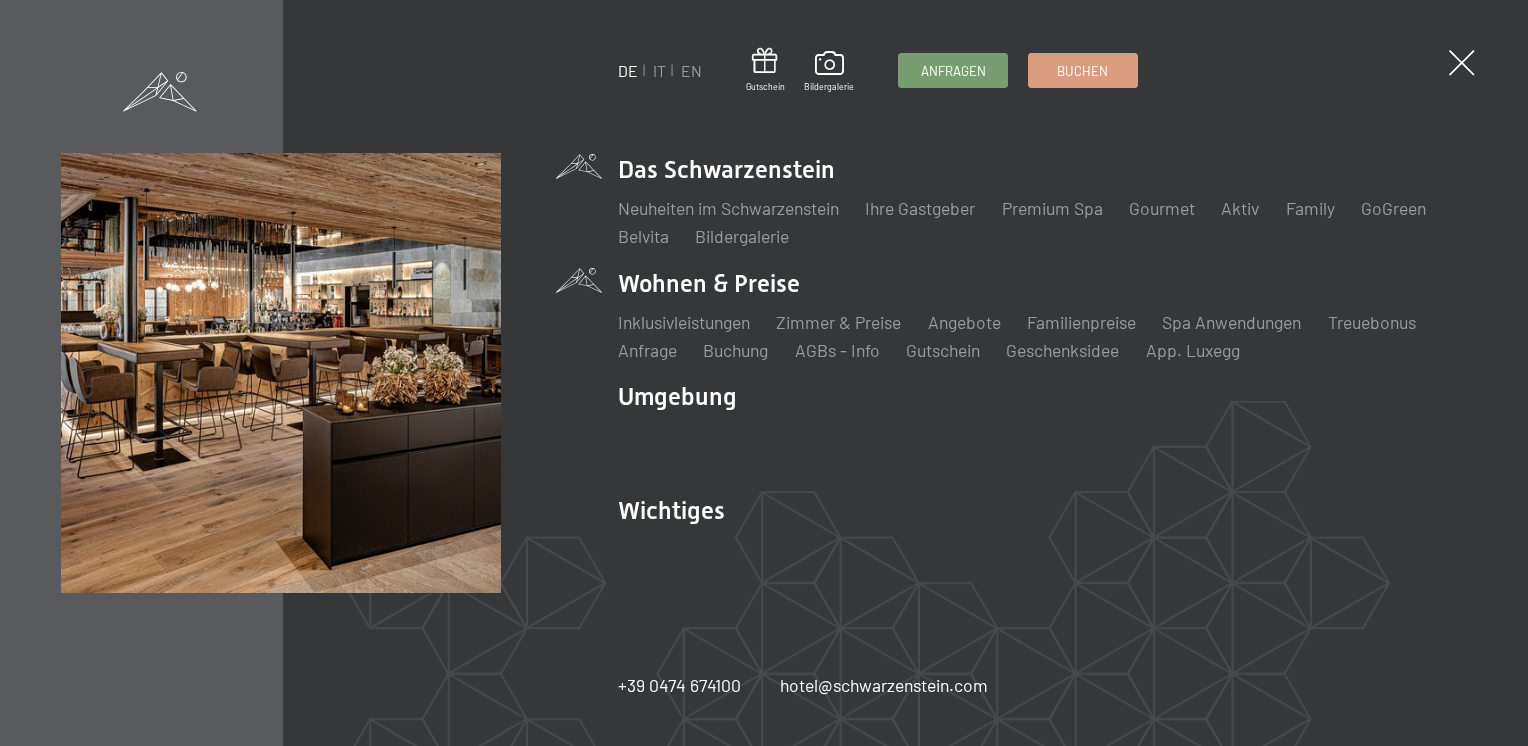 click at bounding box center (1462, 63) 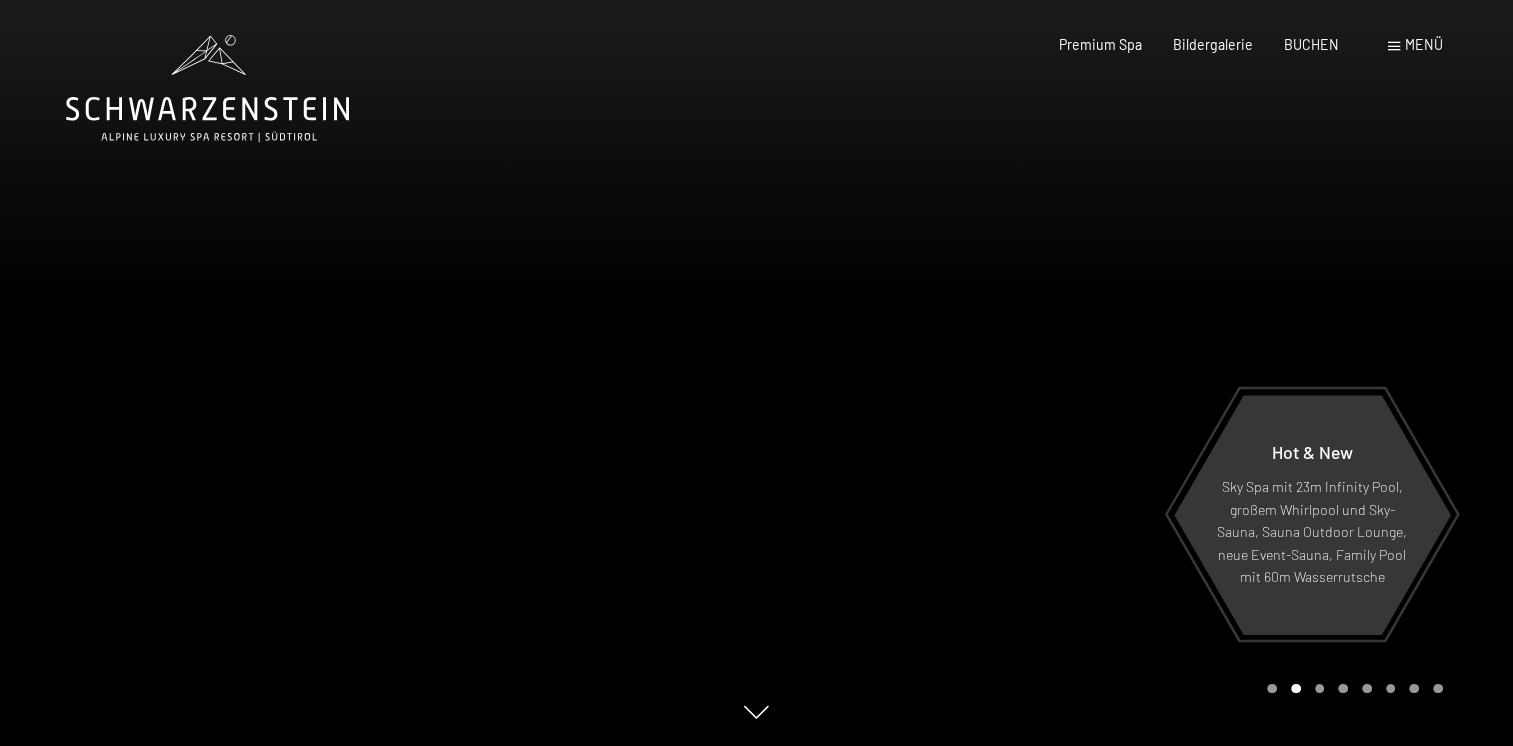 click on "Menü" at bounding box center [1424, 44] 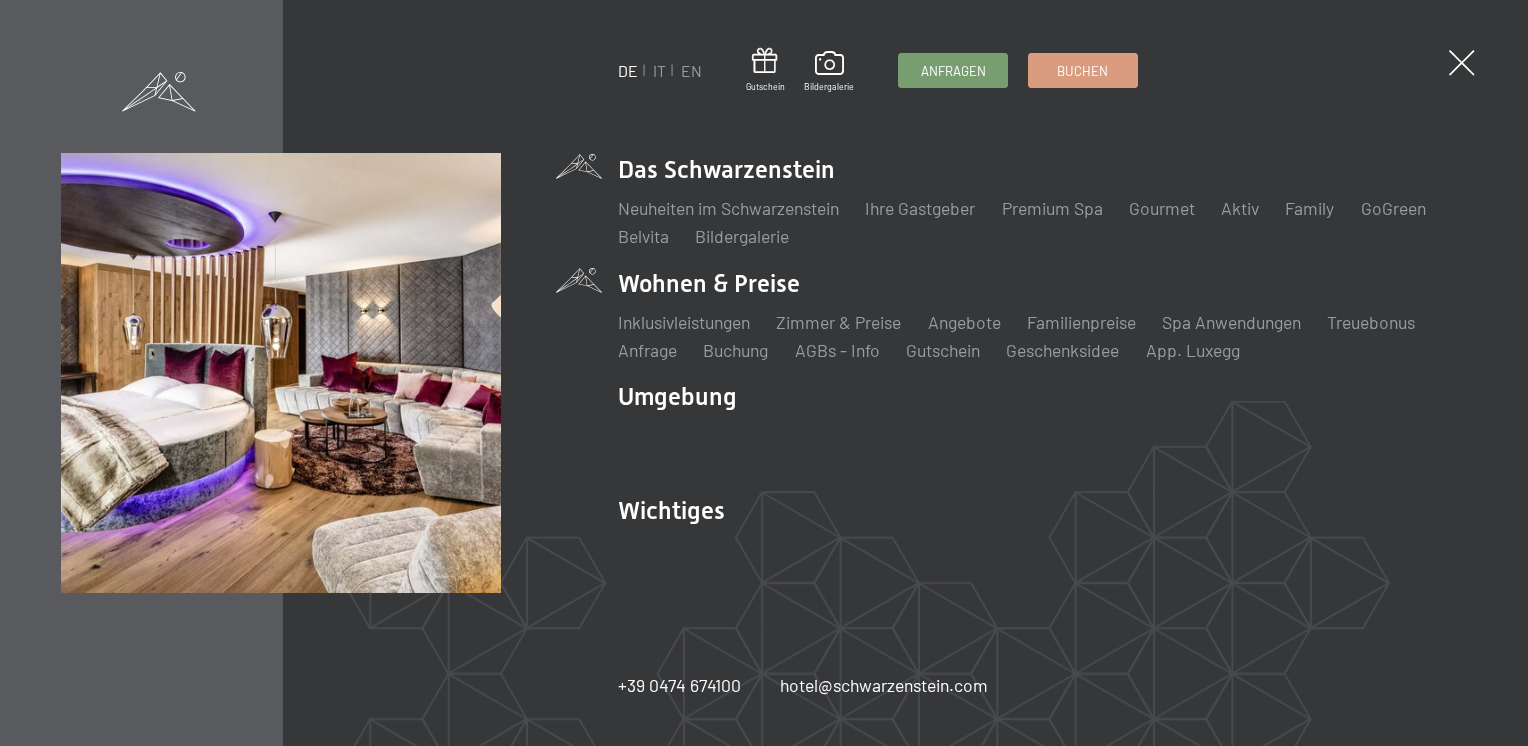click on "Wohnen & Preise           Inklusivleistungen         Zimmer & Preise         Liste             Angebote         Liste             Familienpreise         Spa Anwendungen         Treuebonus         Anfrage         Buchung         AGBs - Info         Gutschein         Geschenksidee         App. Luxegg" at bounding box center [1042, 315] 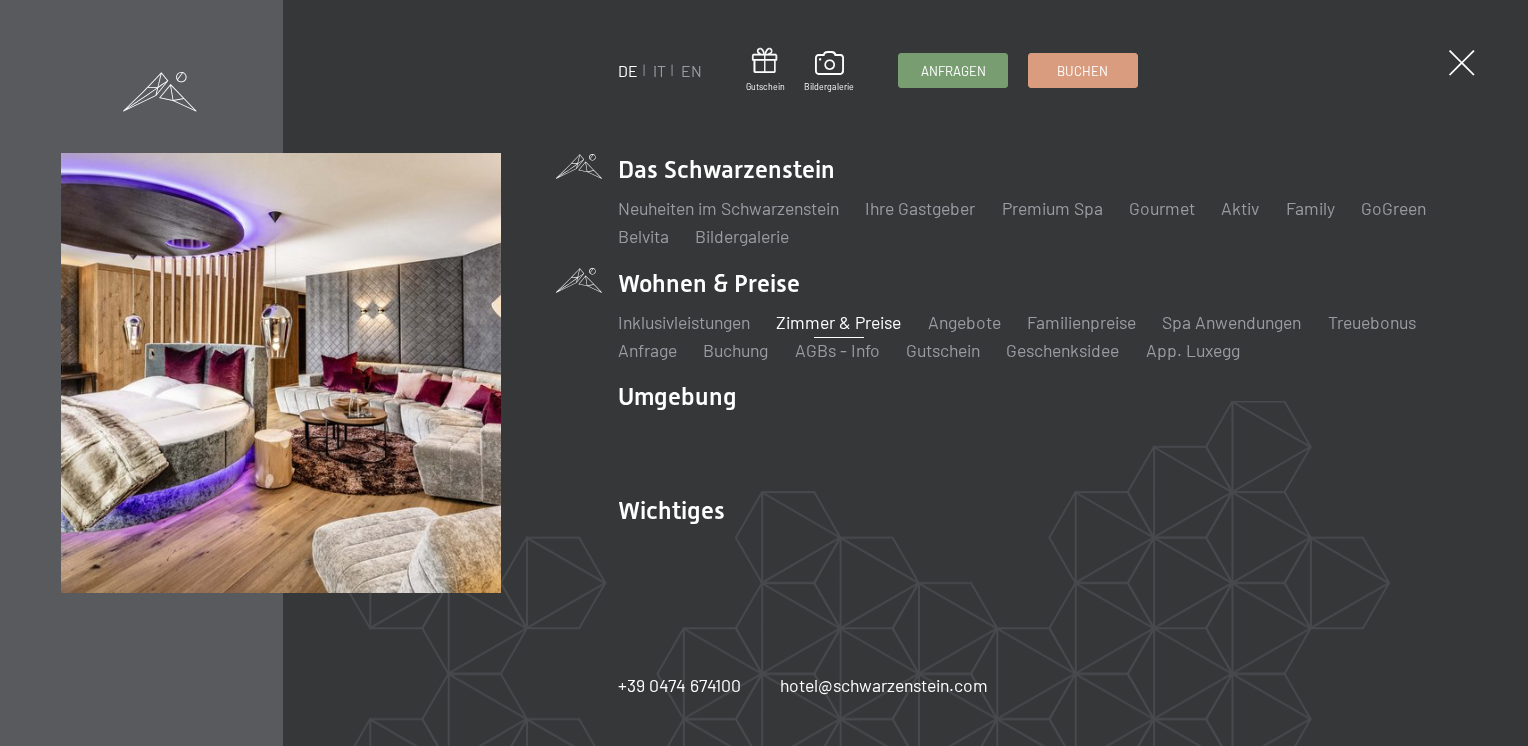 click on "Zimmer & Preise" at bounding box center (838, 322) 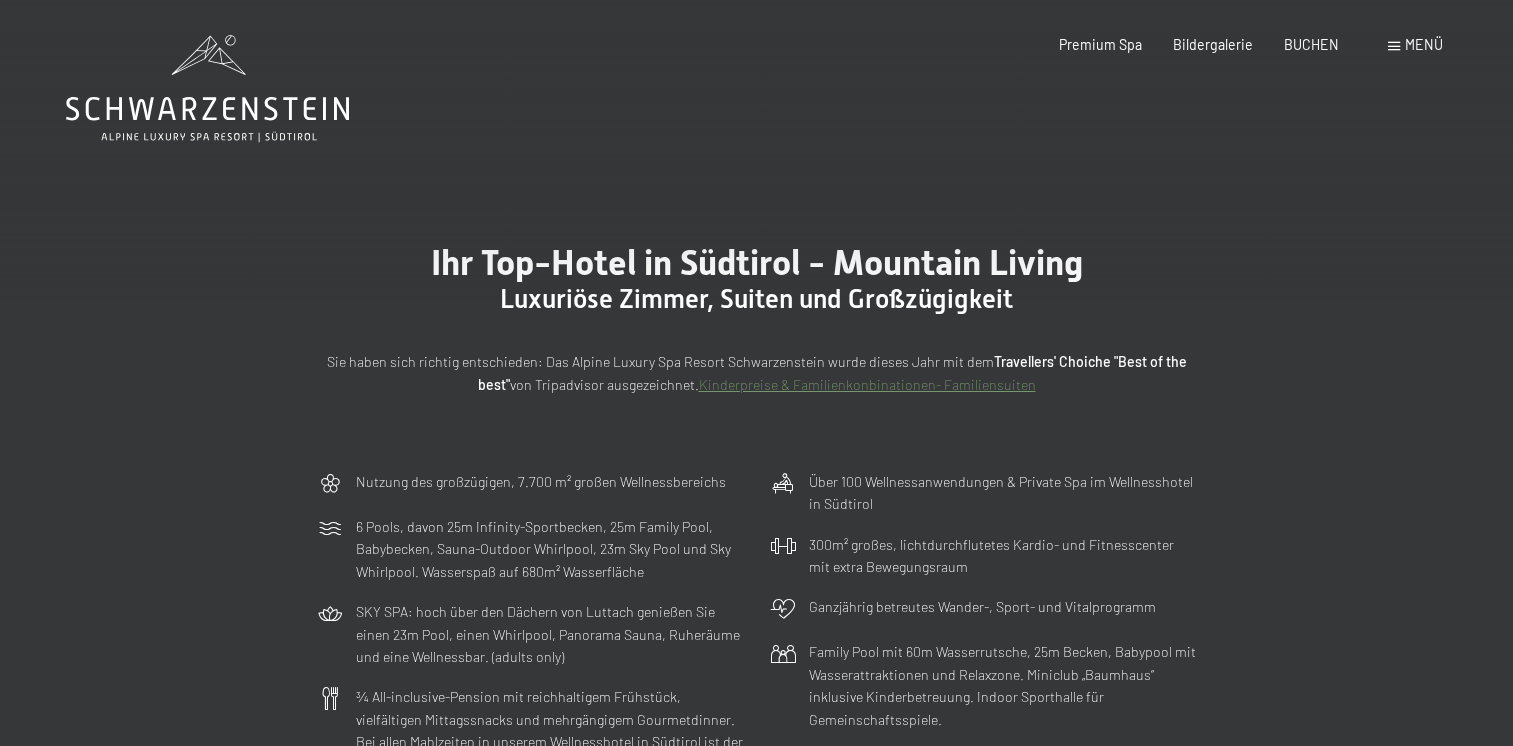 scroll, scrollTop: 0, scrollLeft: 0, axis: both 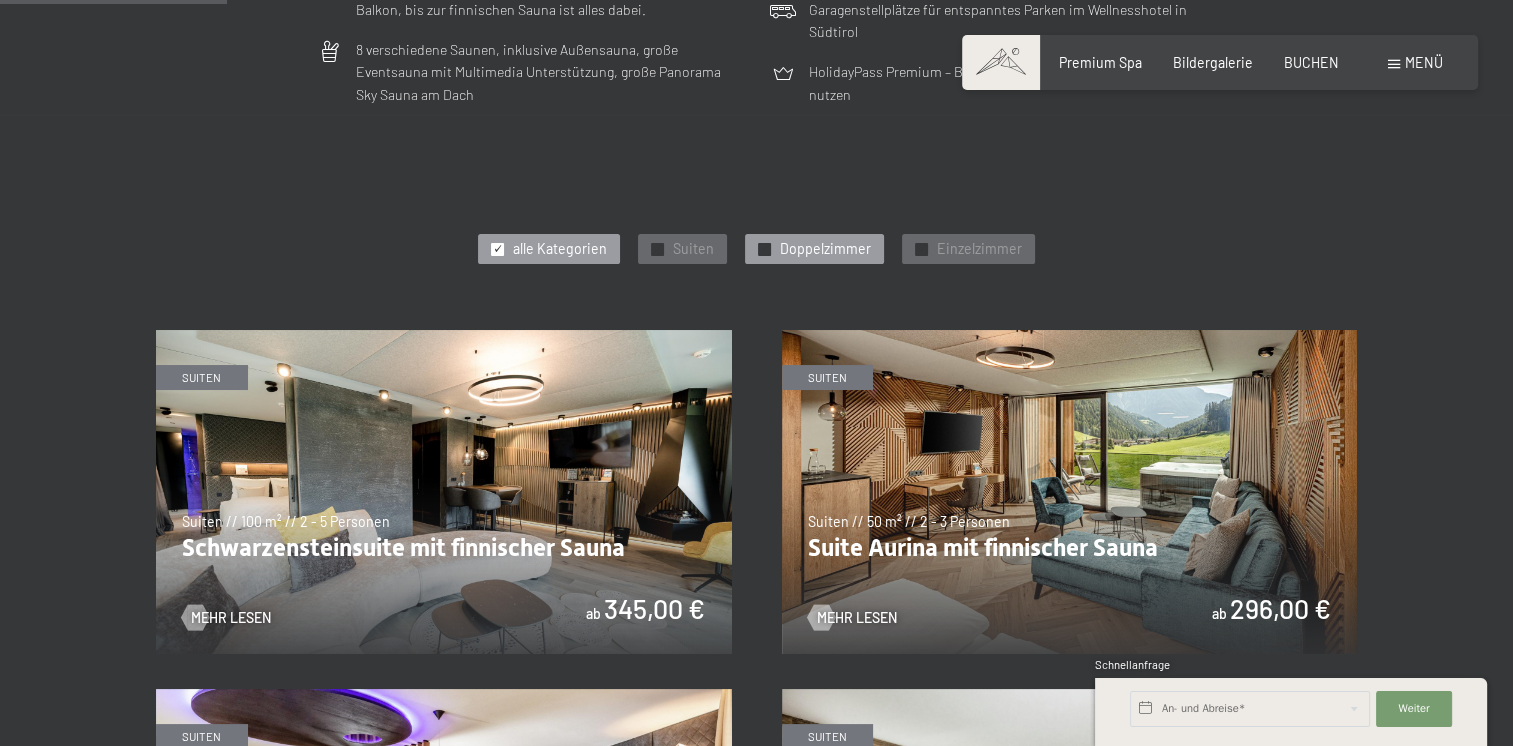 click on "Doppelzimmer" at bounding box center [825, 249] 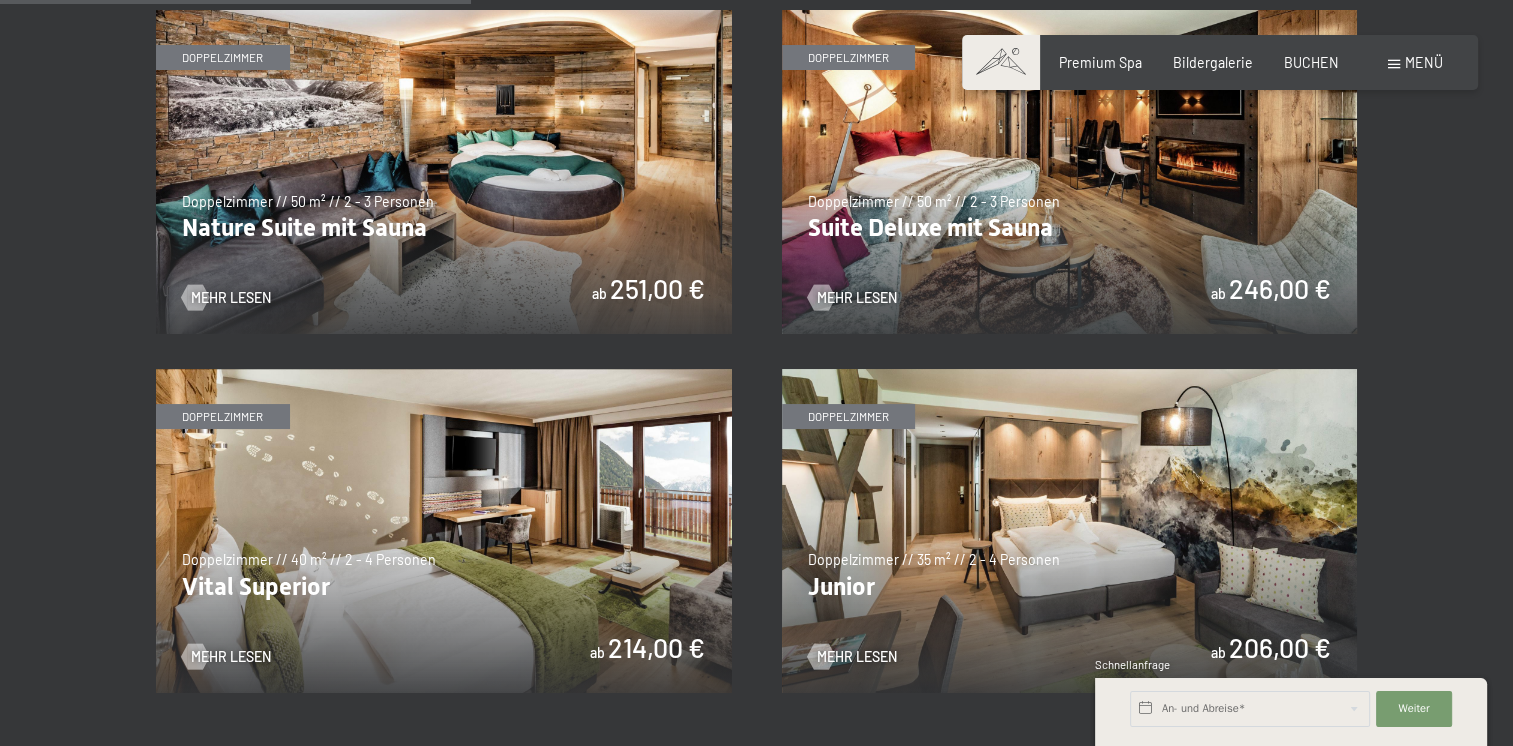 scroll, scrollTop: 1186, scrollLeft: 0, axis: vertical 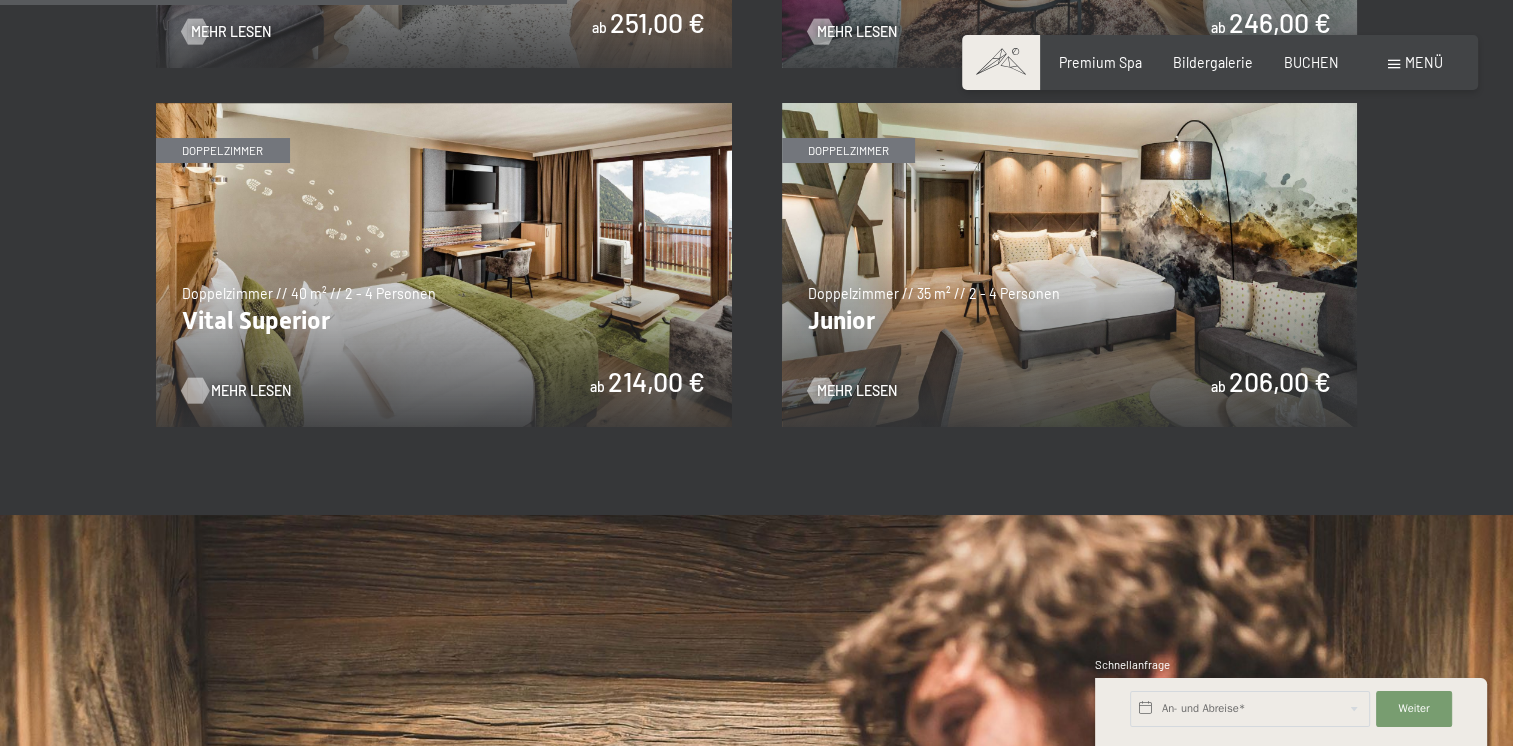 click on "Mehr Lesen" at bounding box center (251, 391) 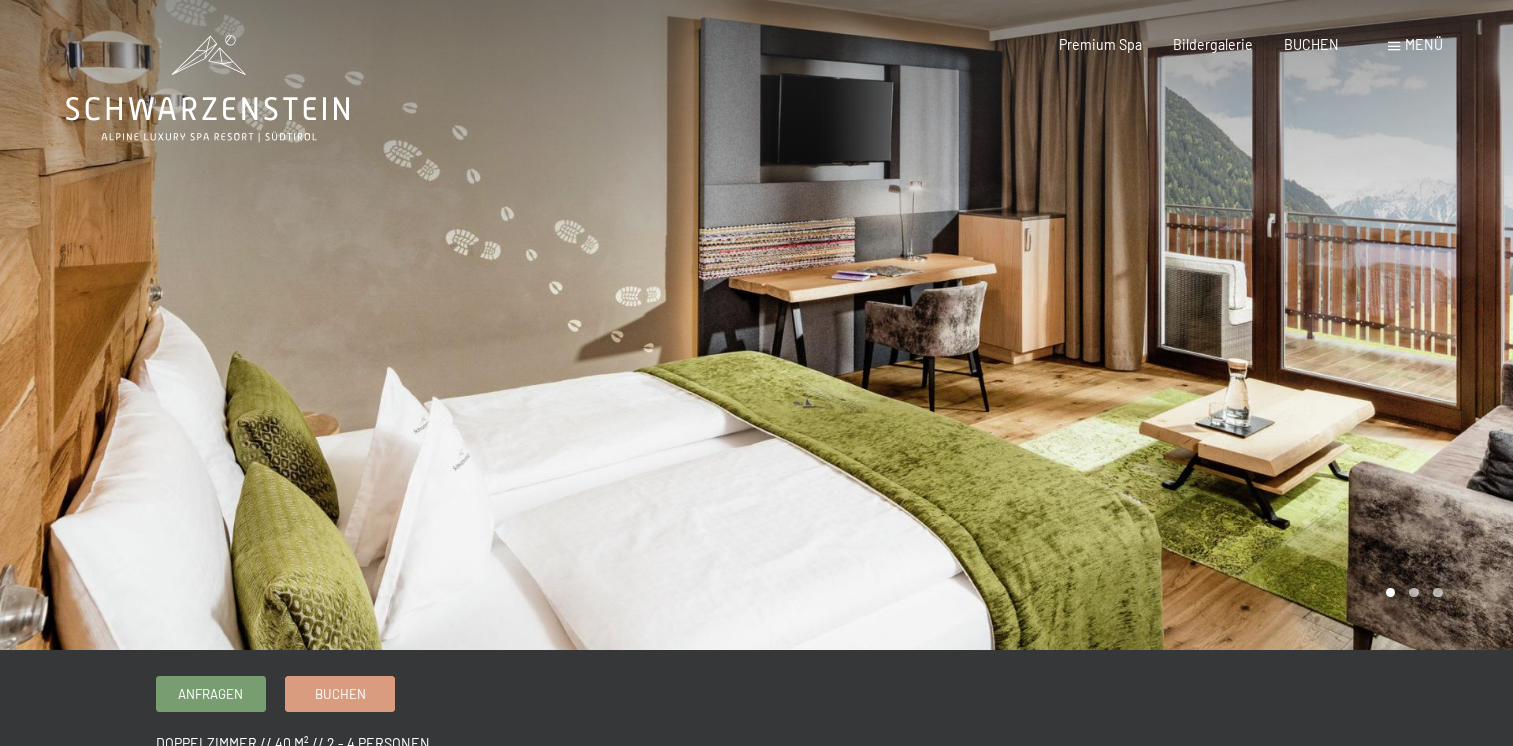 scroll, scrollTop: 0, scrollLeft: 0, axis: both 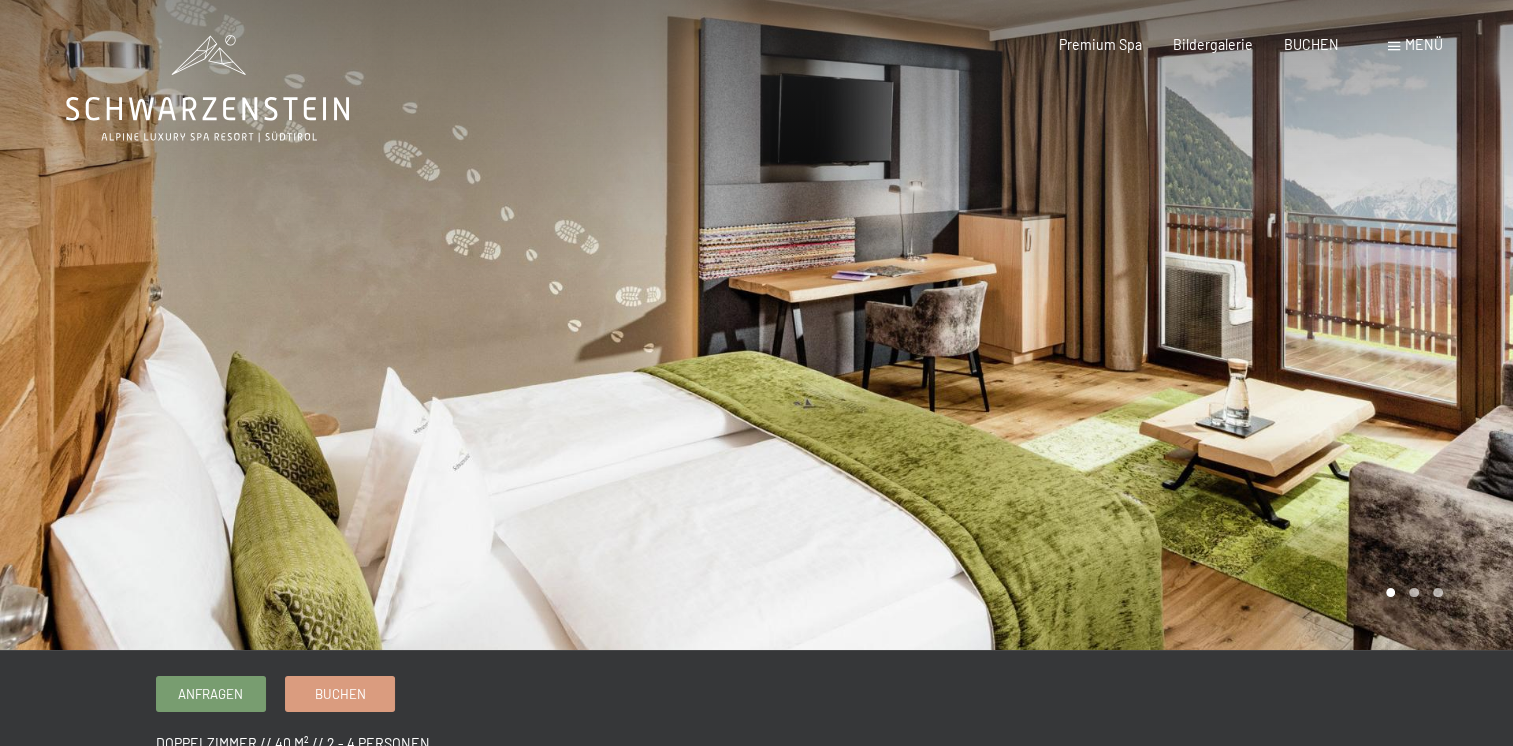 click at bounding box center [1135, 325] 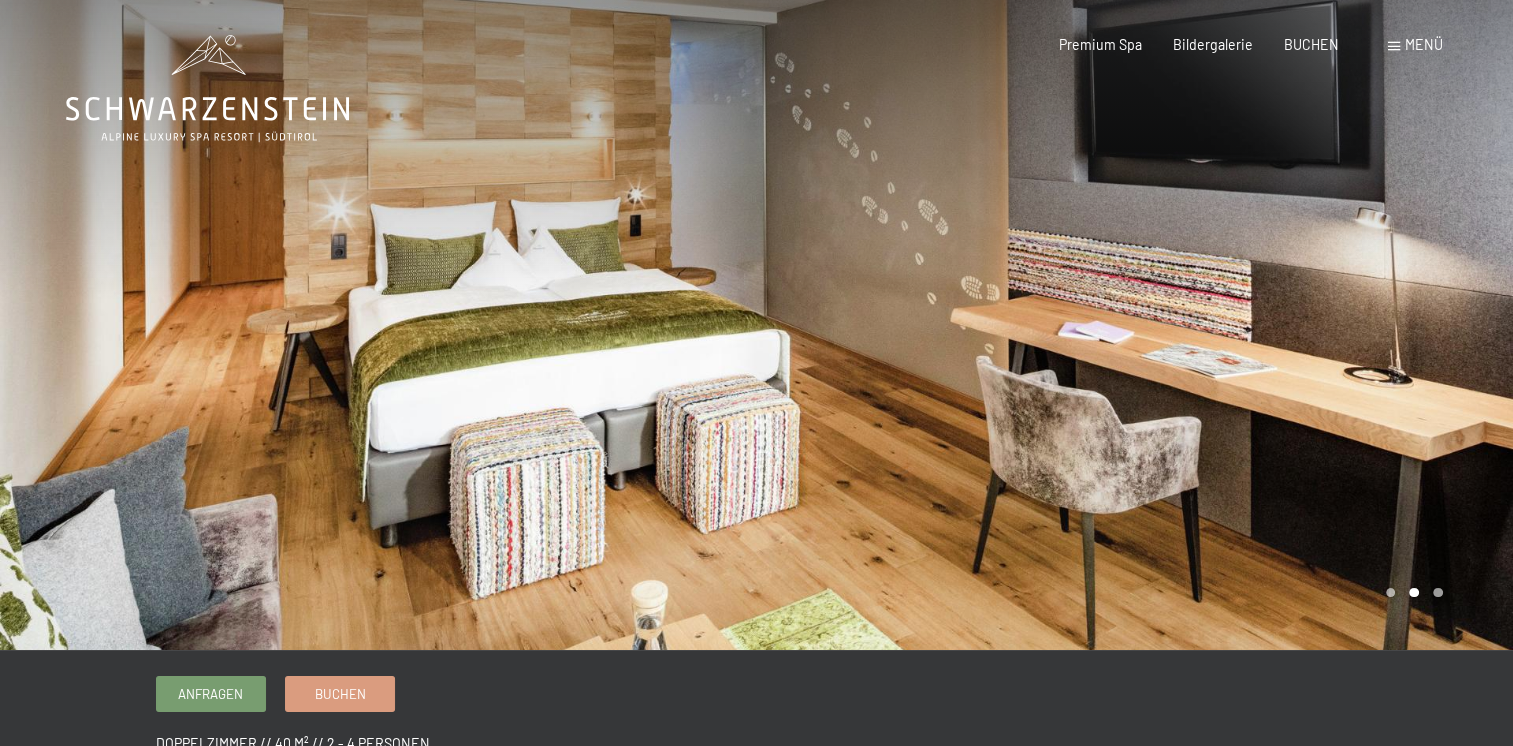 click at bounding box center (1135, 325) 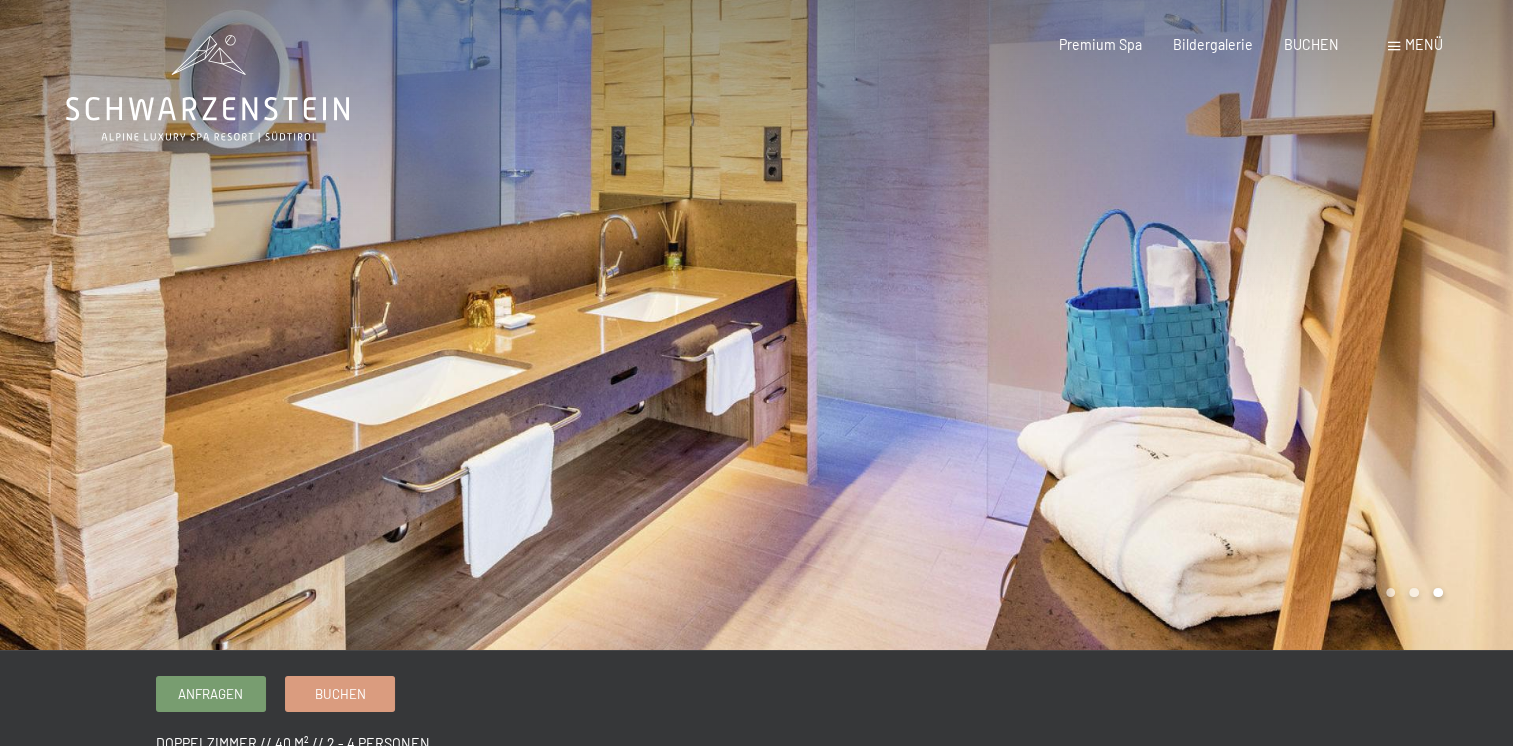 click at bounding box center [1135, 325] 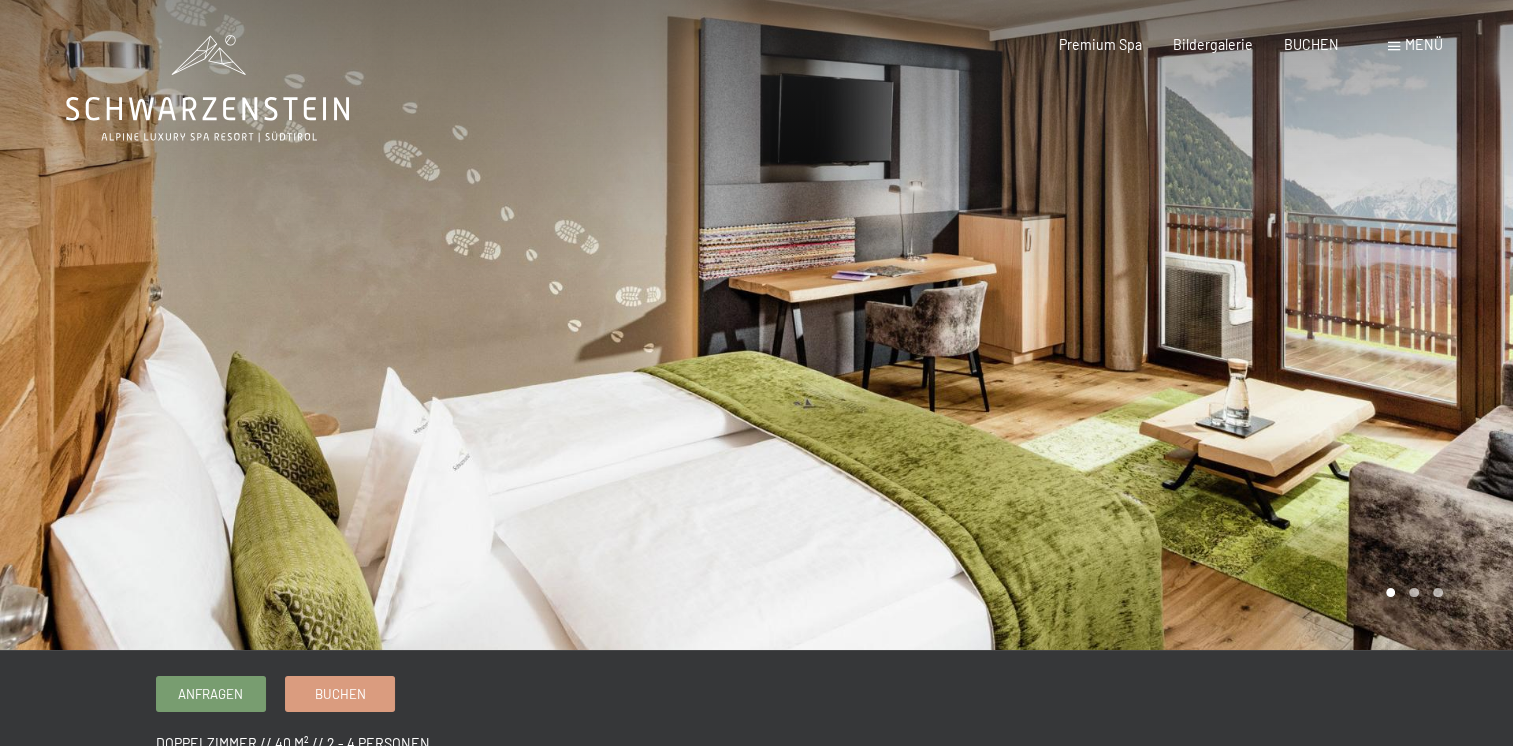 click at bounding box center (1135, 325) 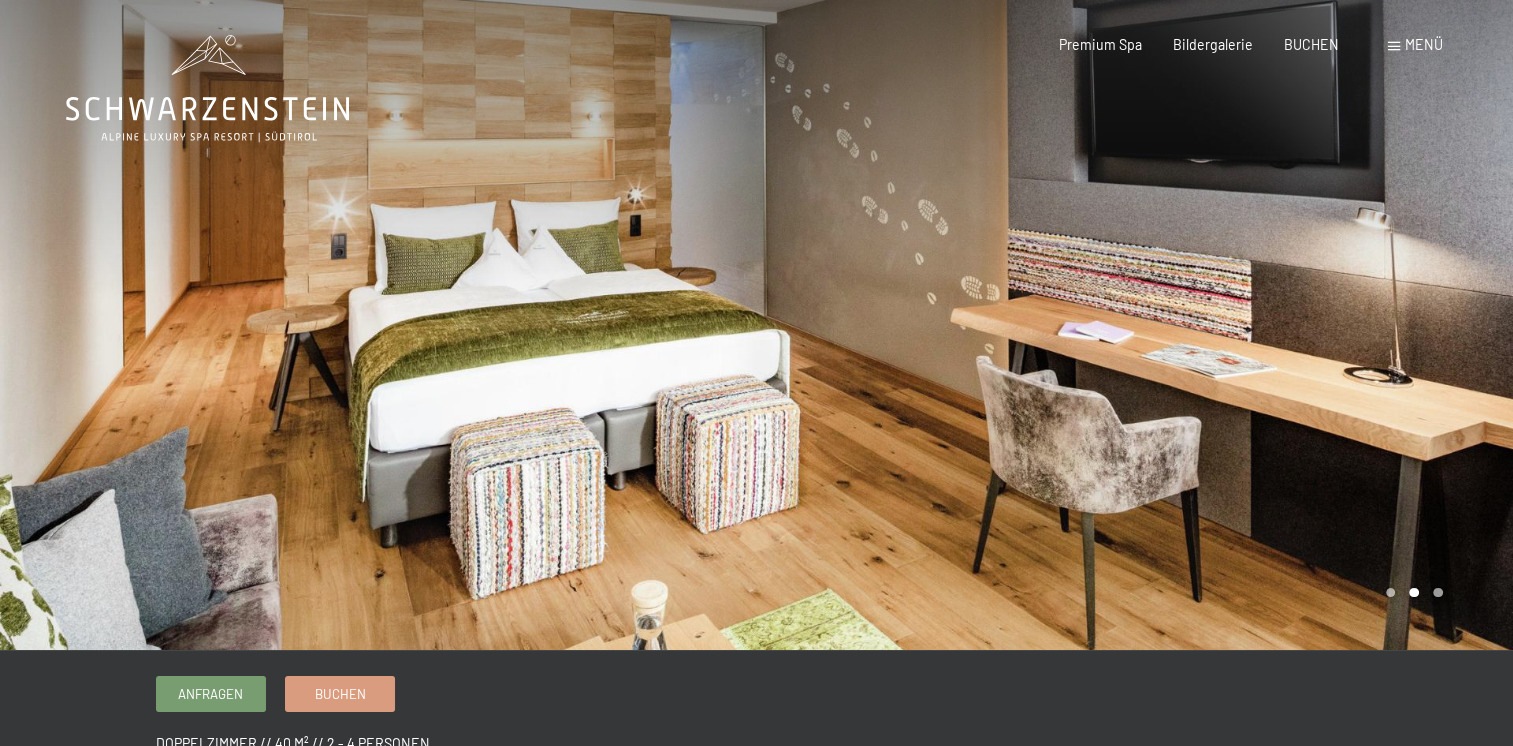 click at bounding box center (1135, 325) 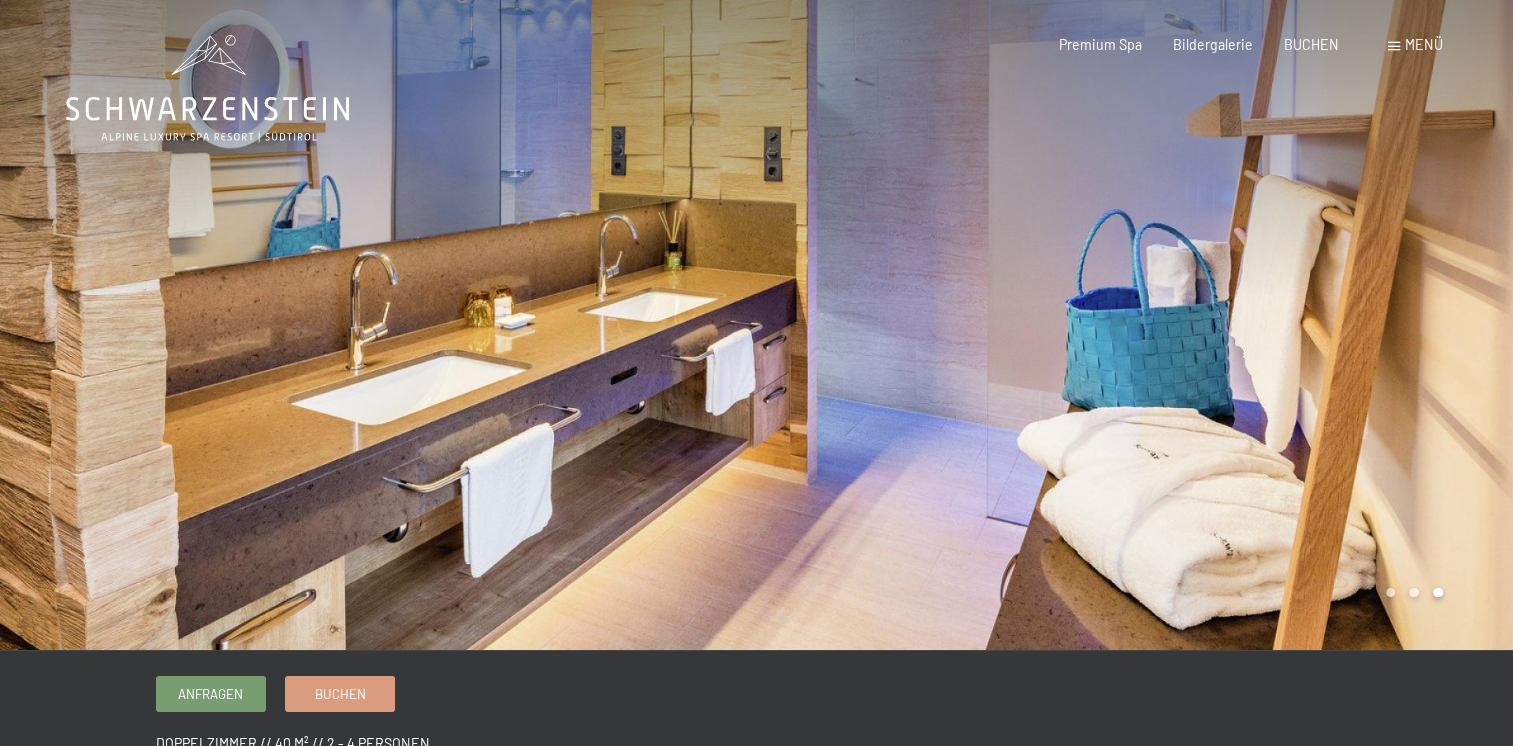 click at bounding box center [1135, 325] 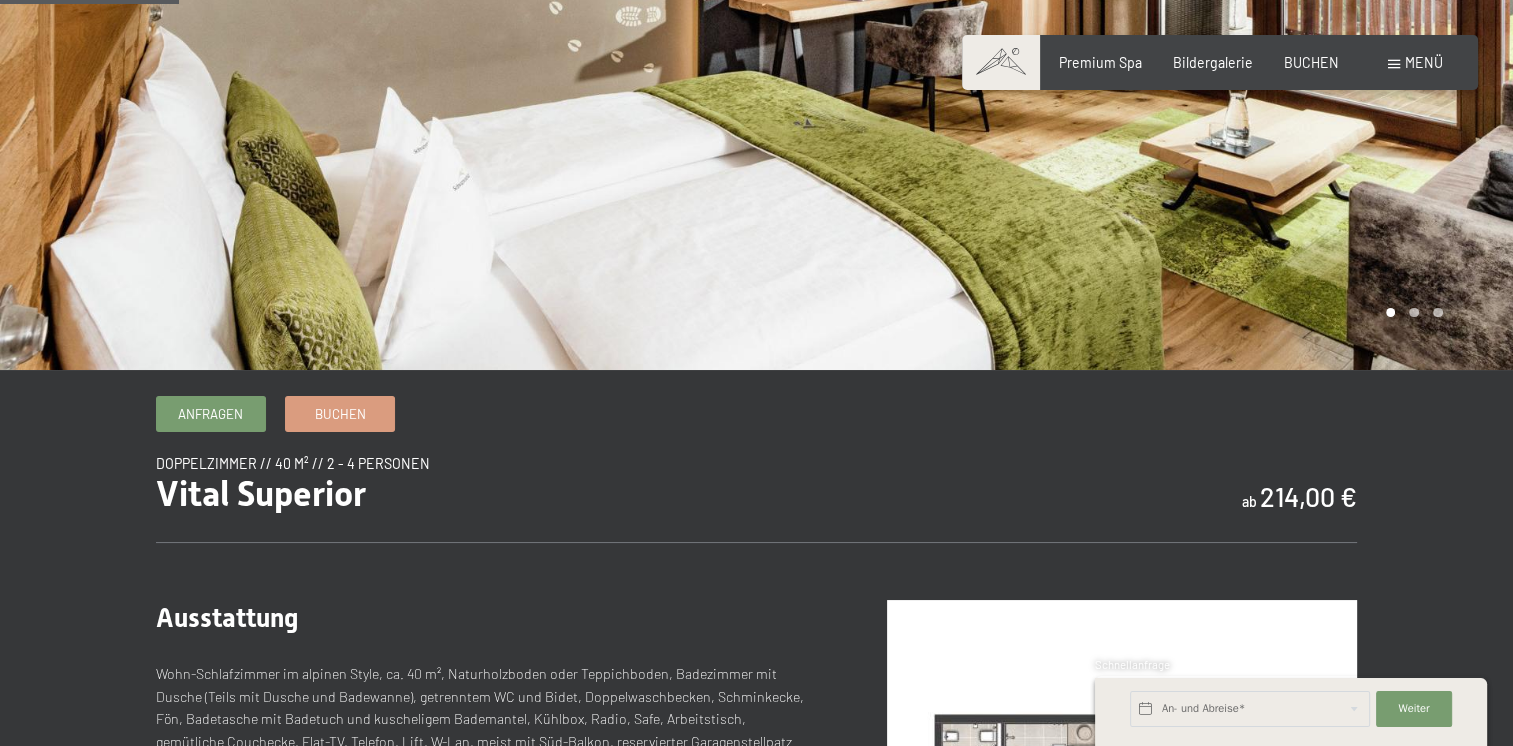 scroll, scrollTop: 320, scrollLeft: 0, axis: vertical 